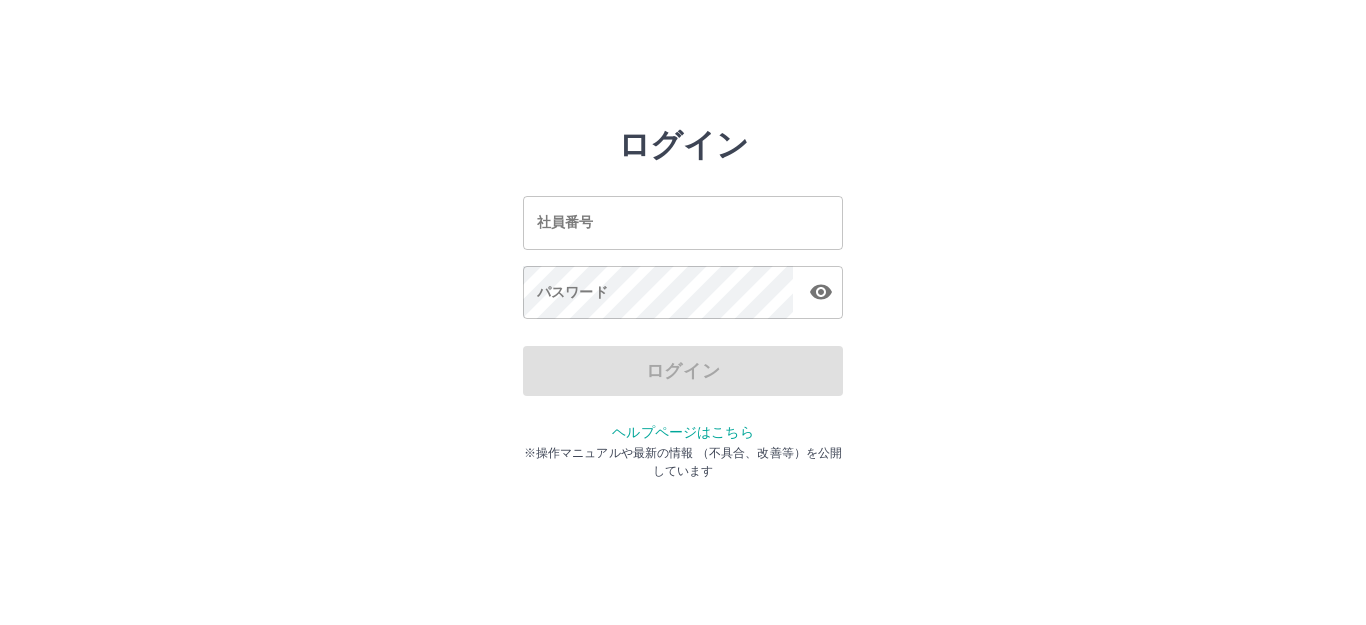 scroll, scrollTop: 0, scrollLeft: 0, axis: both 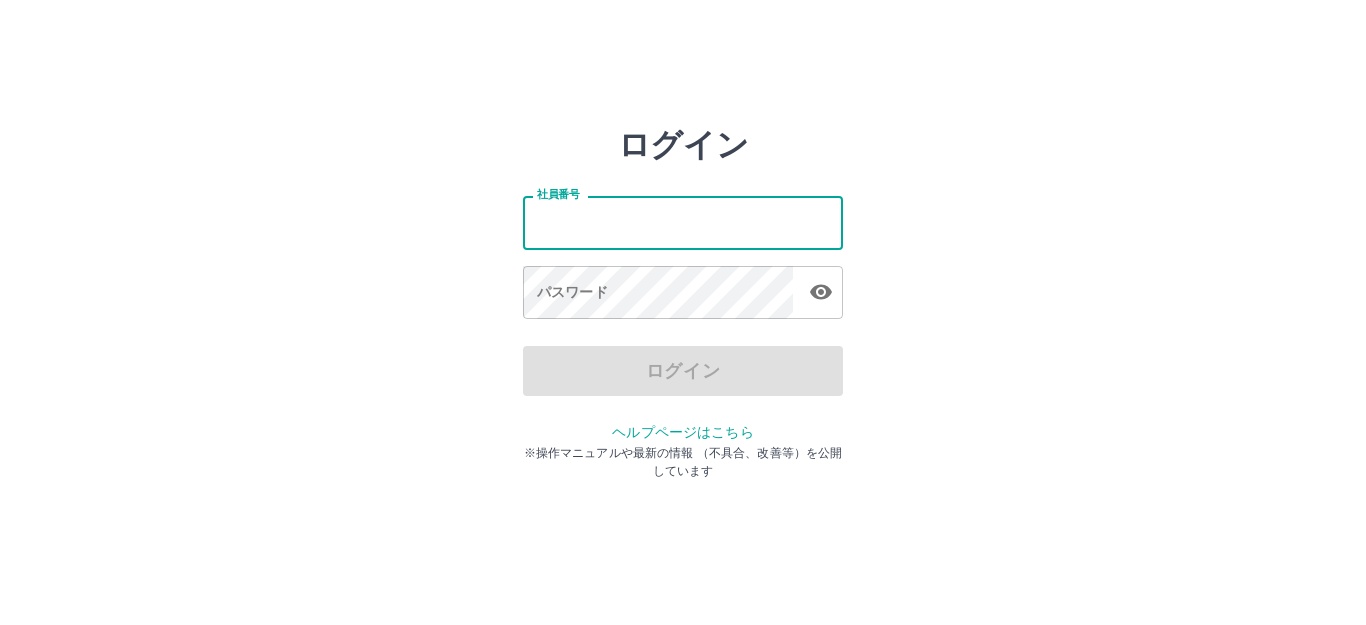 click on "社員番号 社員番号" at bounding box center (683, 222) 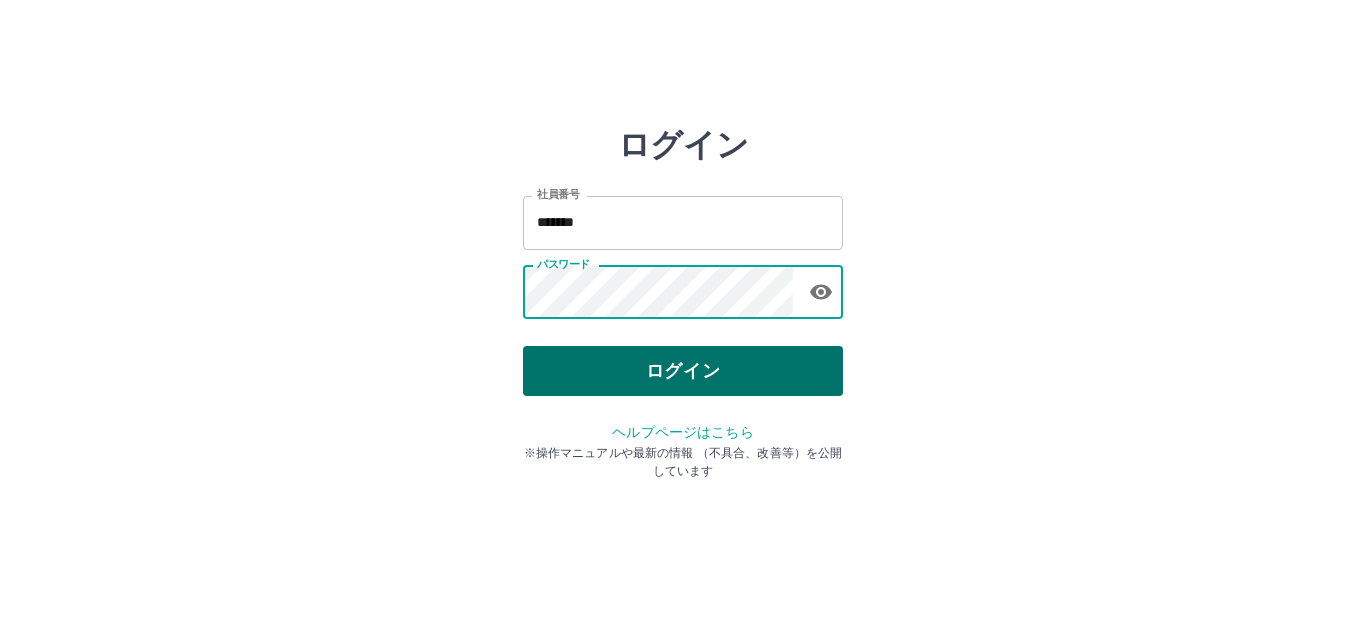 click on "ログイン" at bounding box center (683, 371) 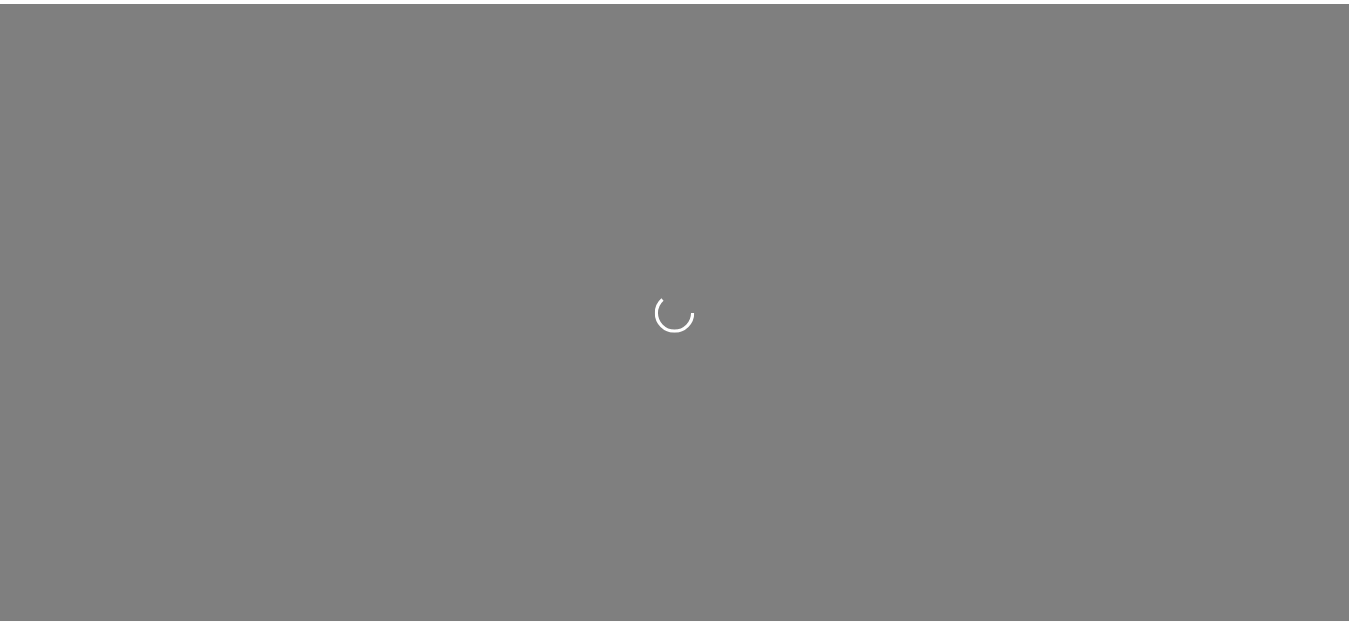 scroll, scrollTop: 0, scrollLeft: 0, axis: both 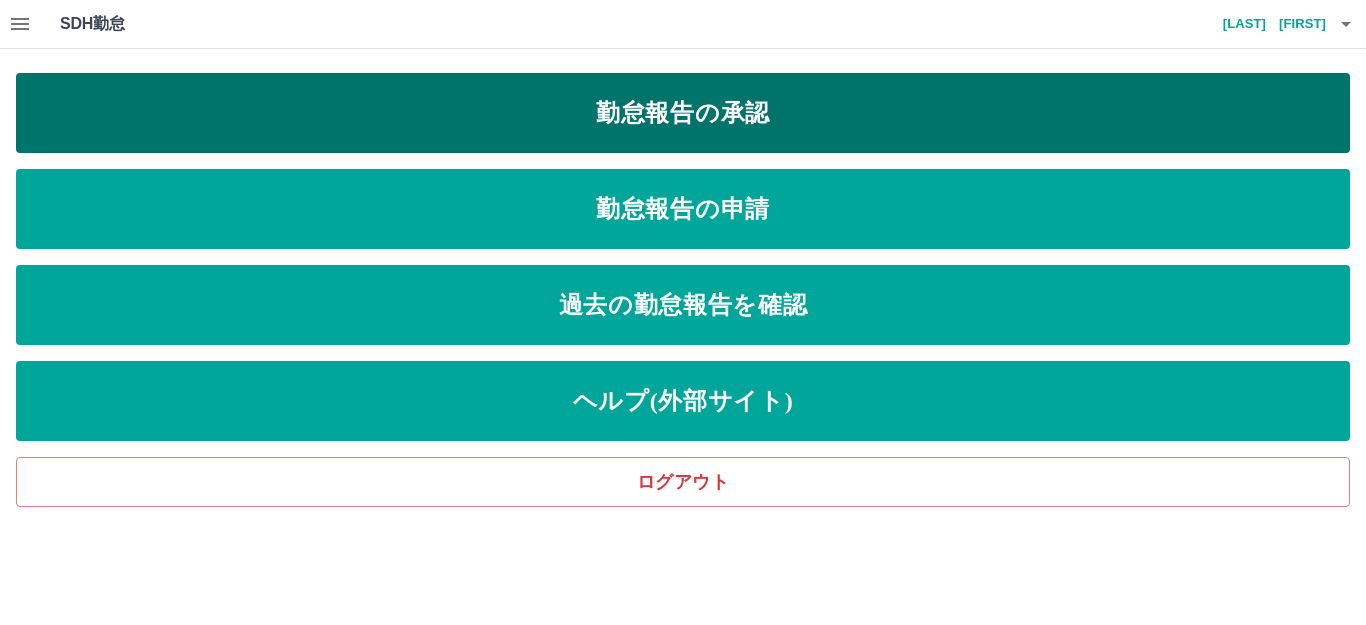 click on "勤怠報告の承認" at bounding box center (683, 113) 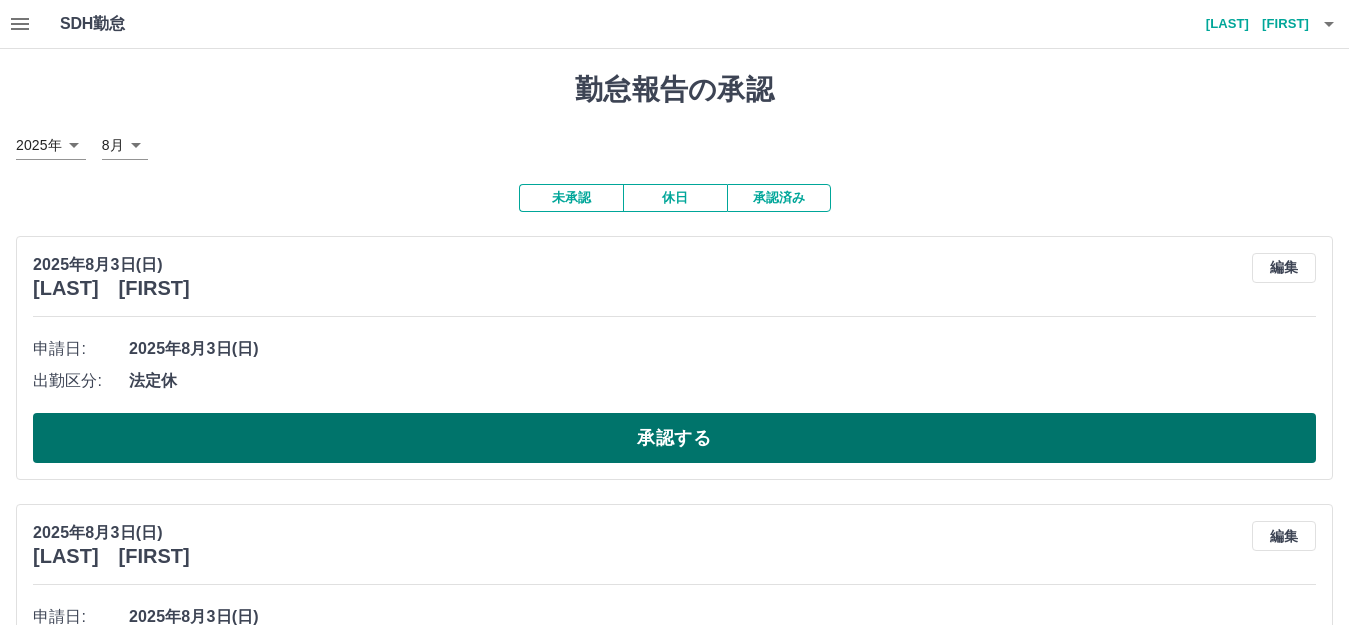 click on "承認する" at bounding box center [674, 438] 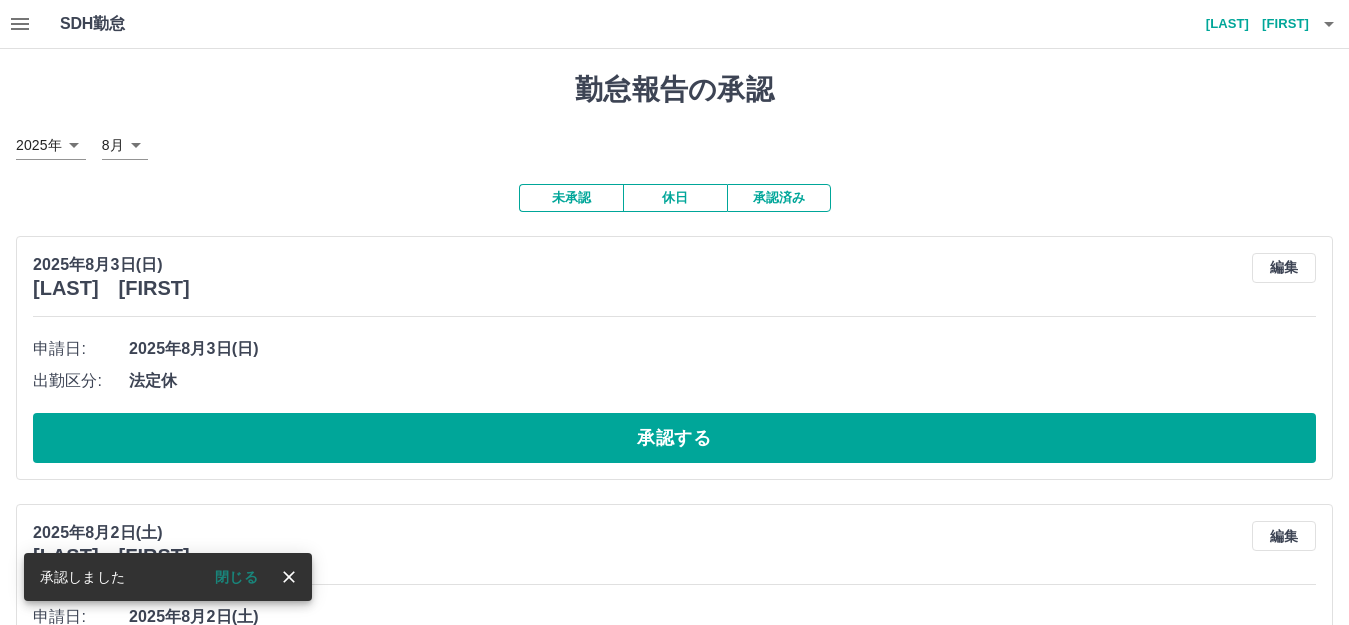 click on "承認する" at bounding box center (674, 438) 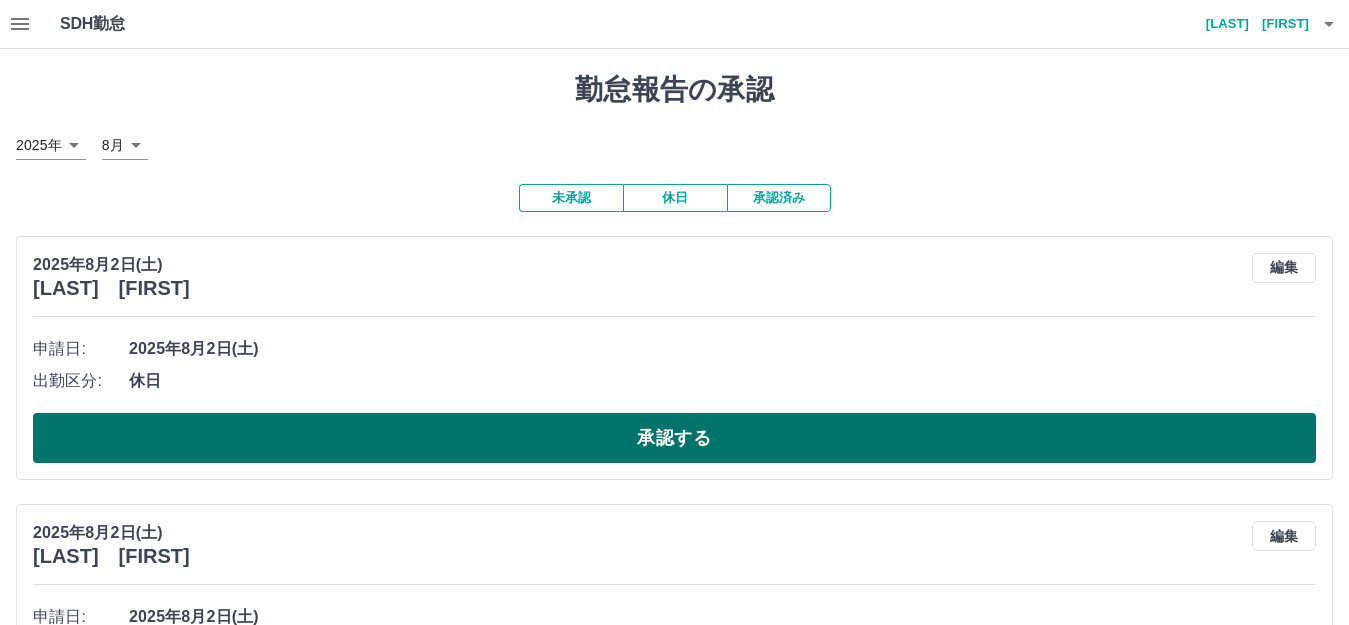 click on "承認する" at bounding box center [674, 438] 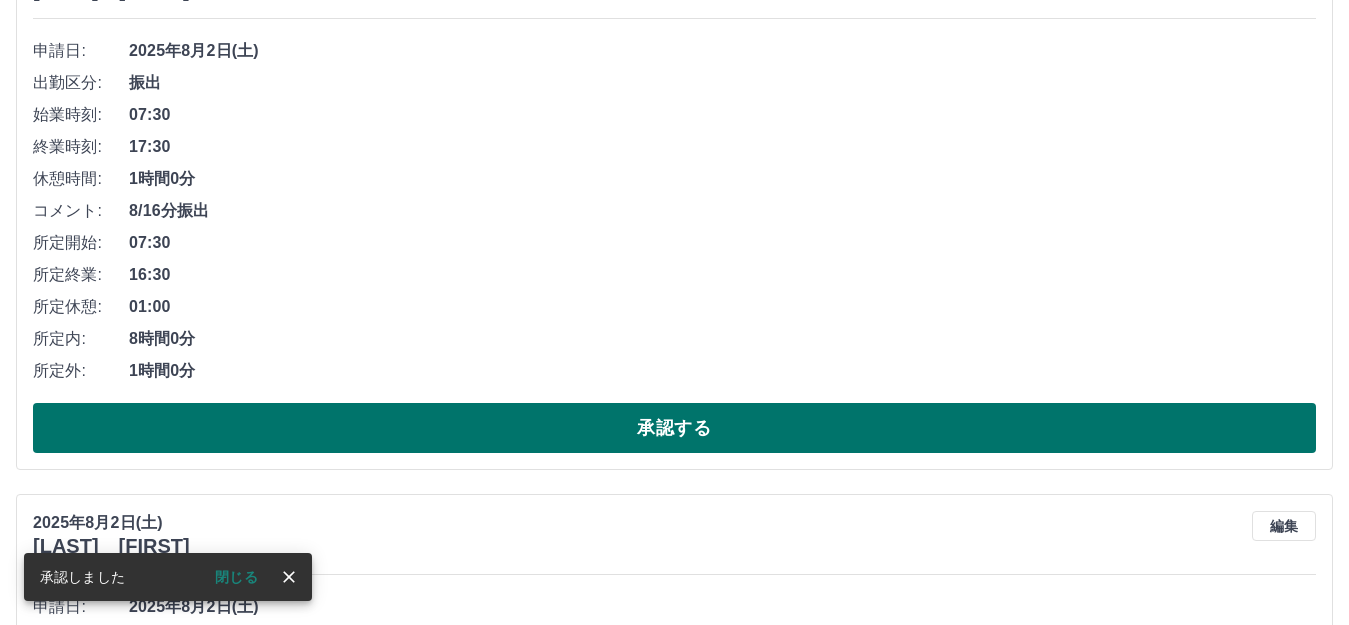 scroll, scrollTop: 300, scrollLeft: 0, axis: vertical 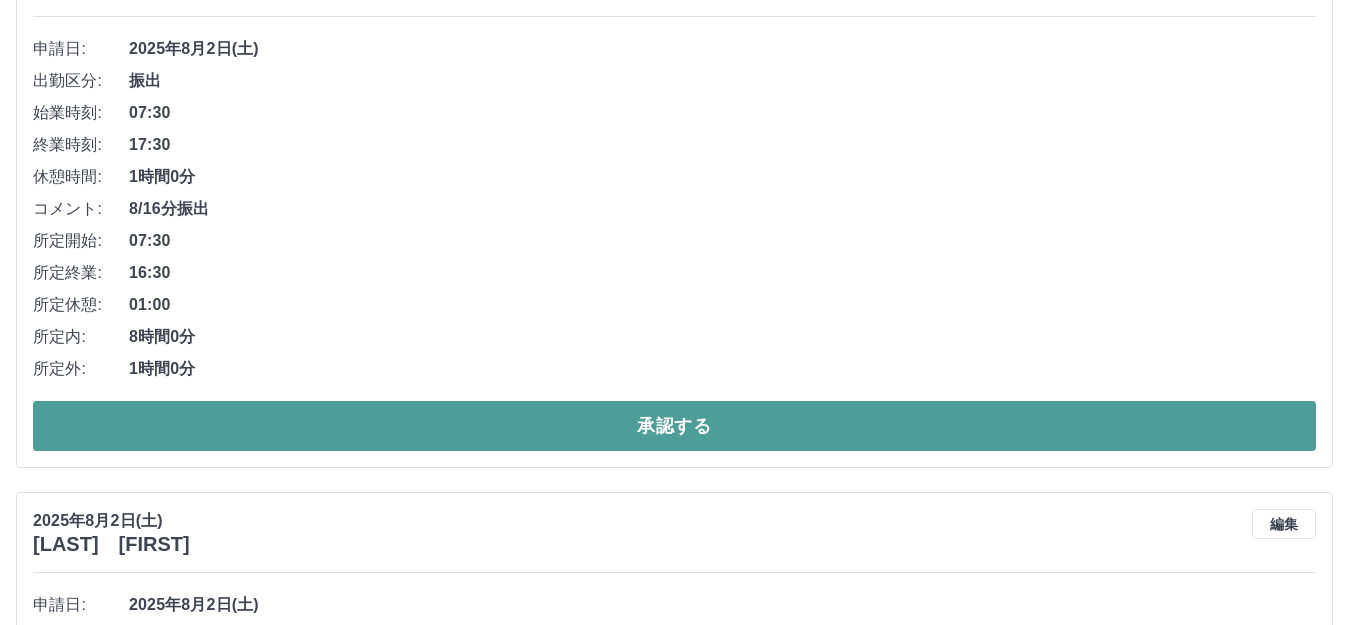 drag, startPoint x: 392, startPoint y: 426, endPoint x: 400, endPoint y: 450, distance: 25.298222 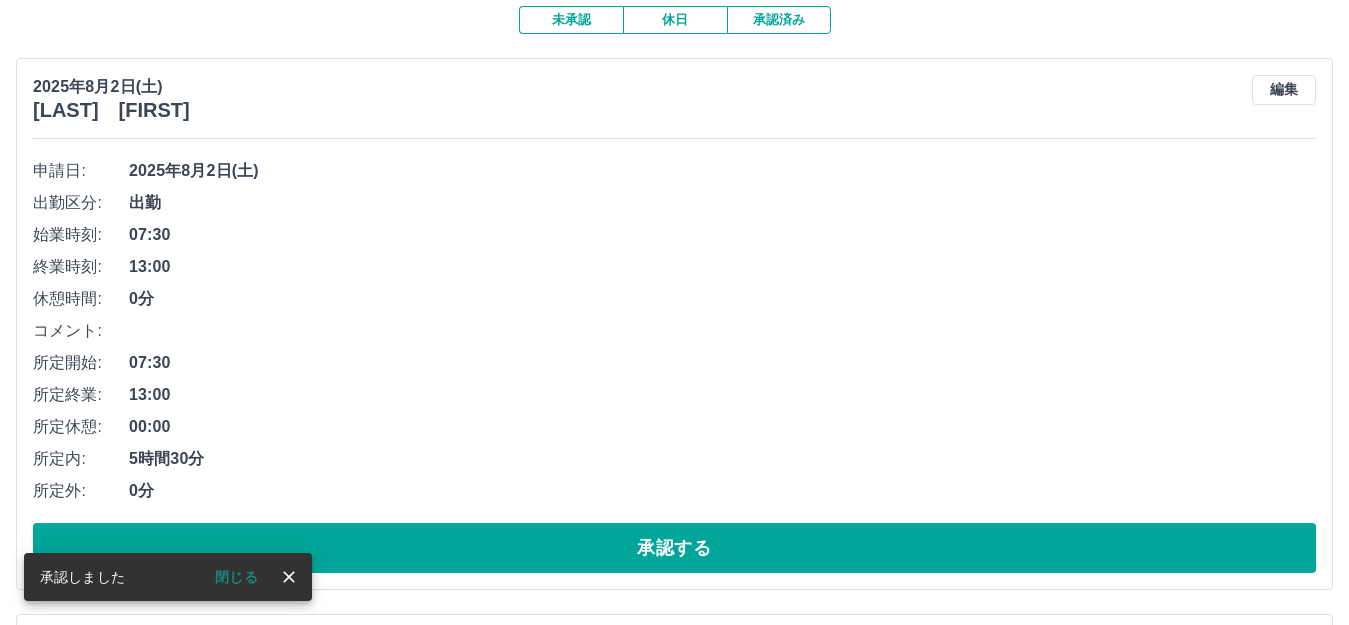 scroll, scrollTop: 200, scrollLeft: 0, axis: vertical 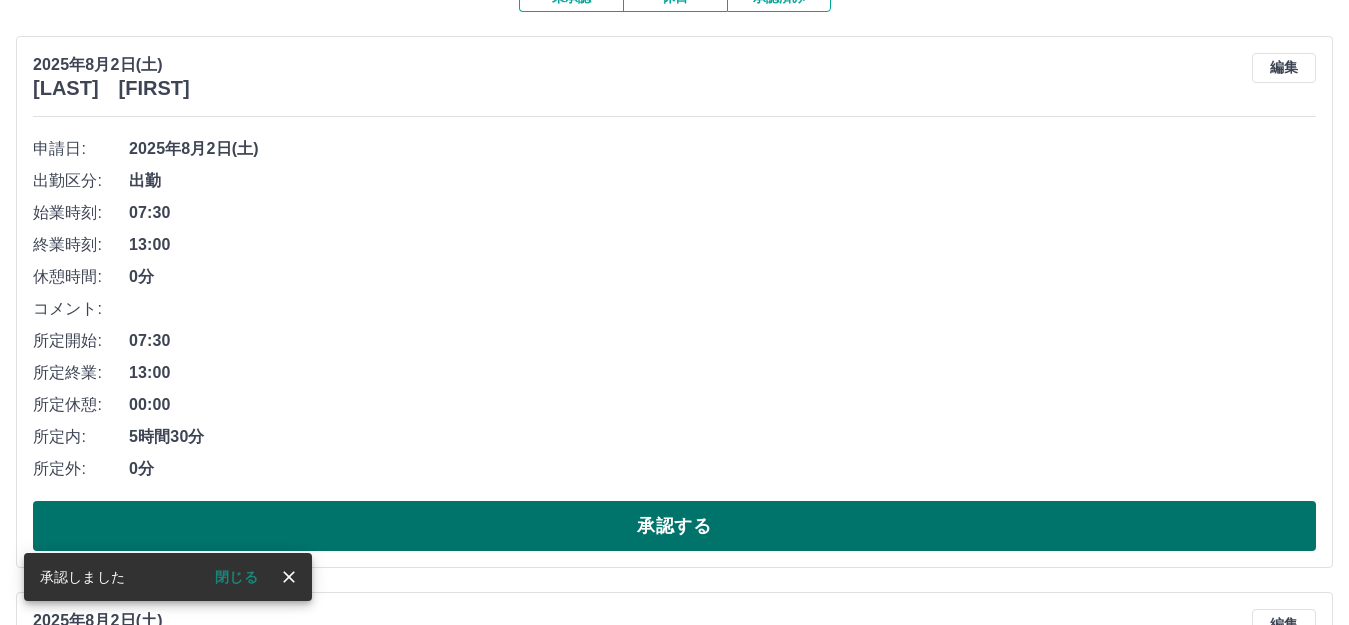 click on "承認する" at bounding box center (674, 526) 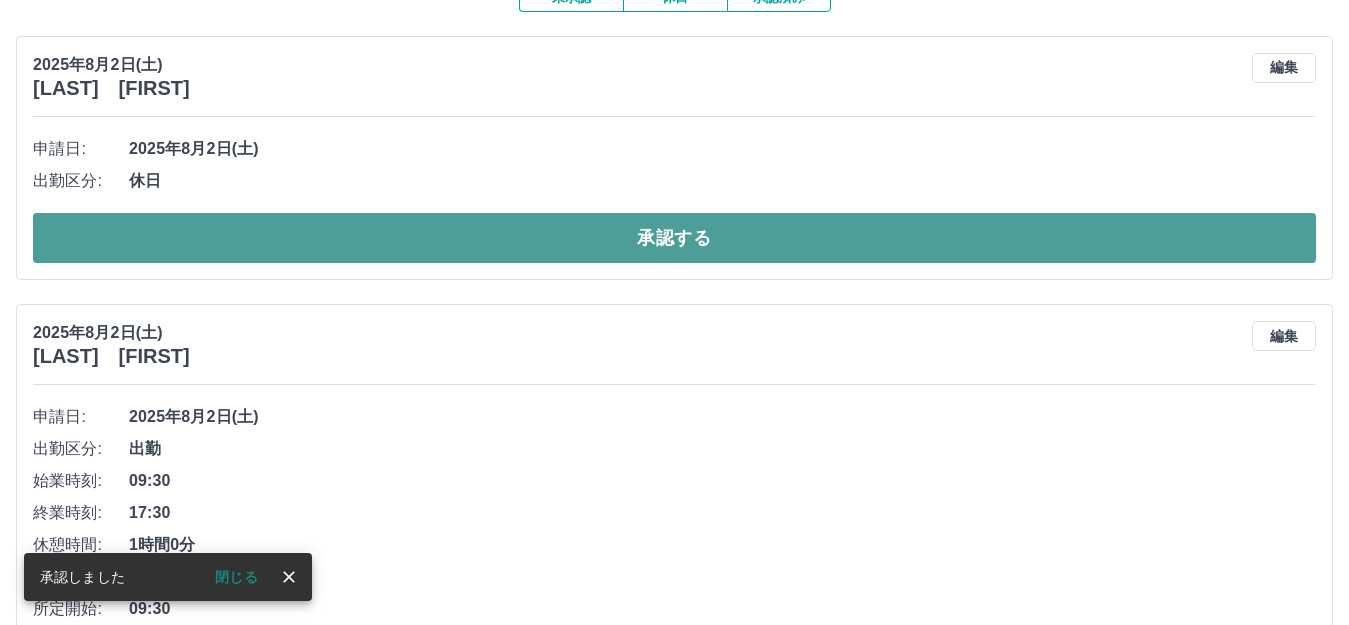 click on "承認する" at bounding box center [674, 238] 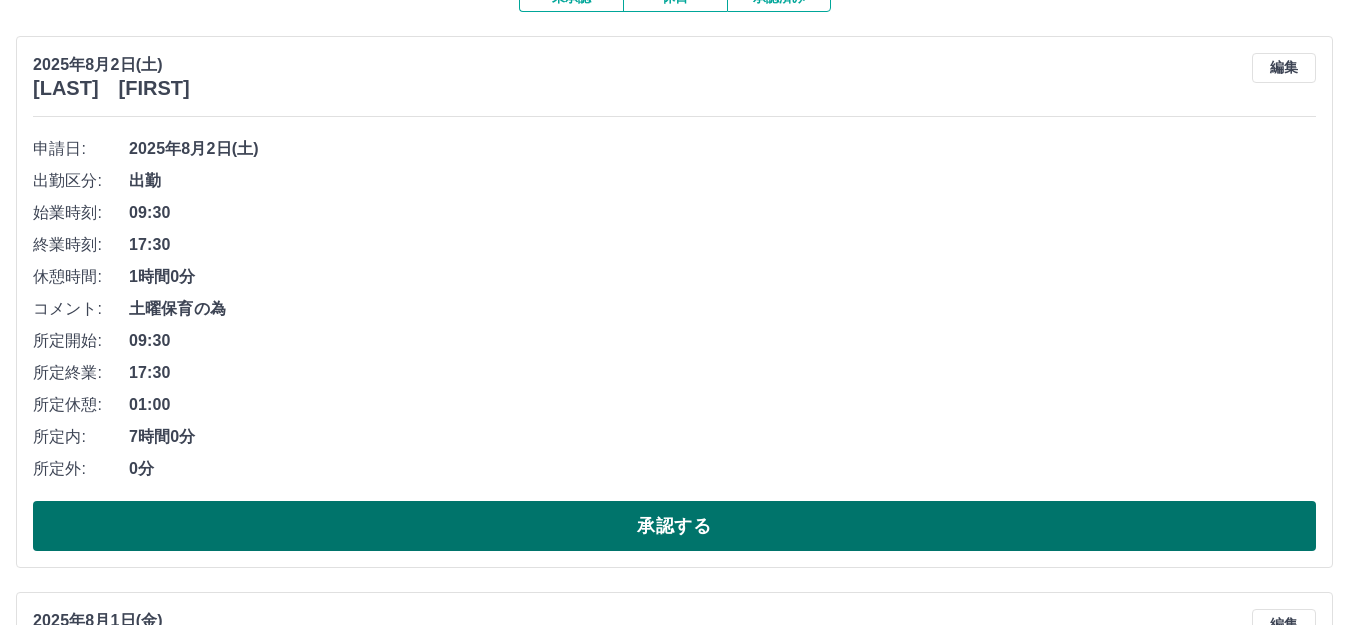 click on "承認する" at bounding box center [674, 526] 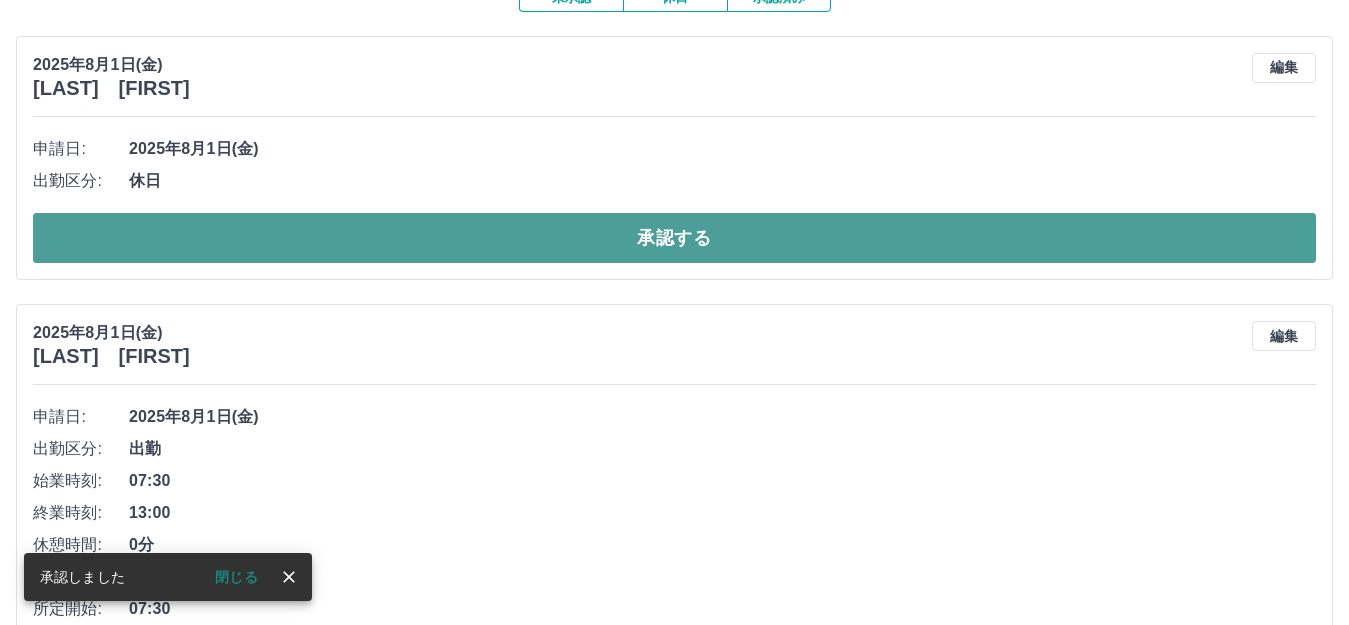 click on "承認する" at bounding box center (674, 238) 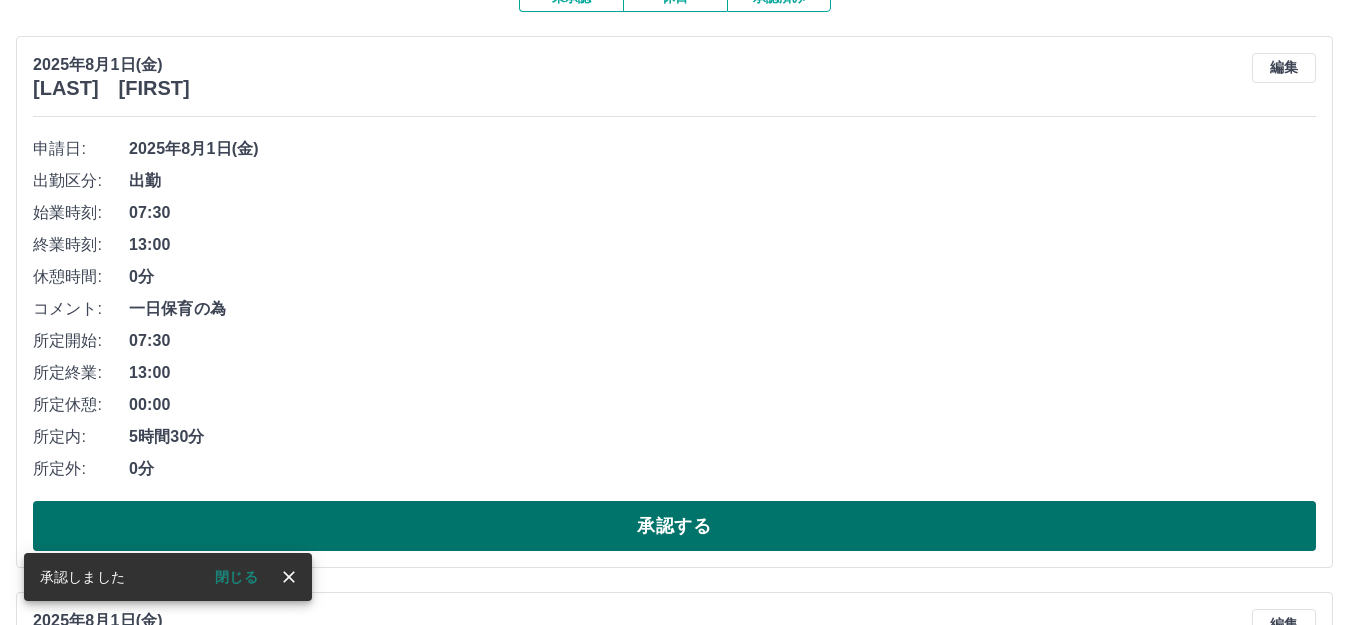 click on "承認する" at bounding box center (674, 526) 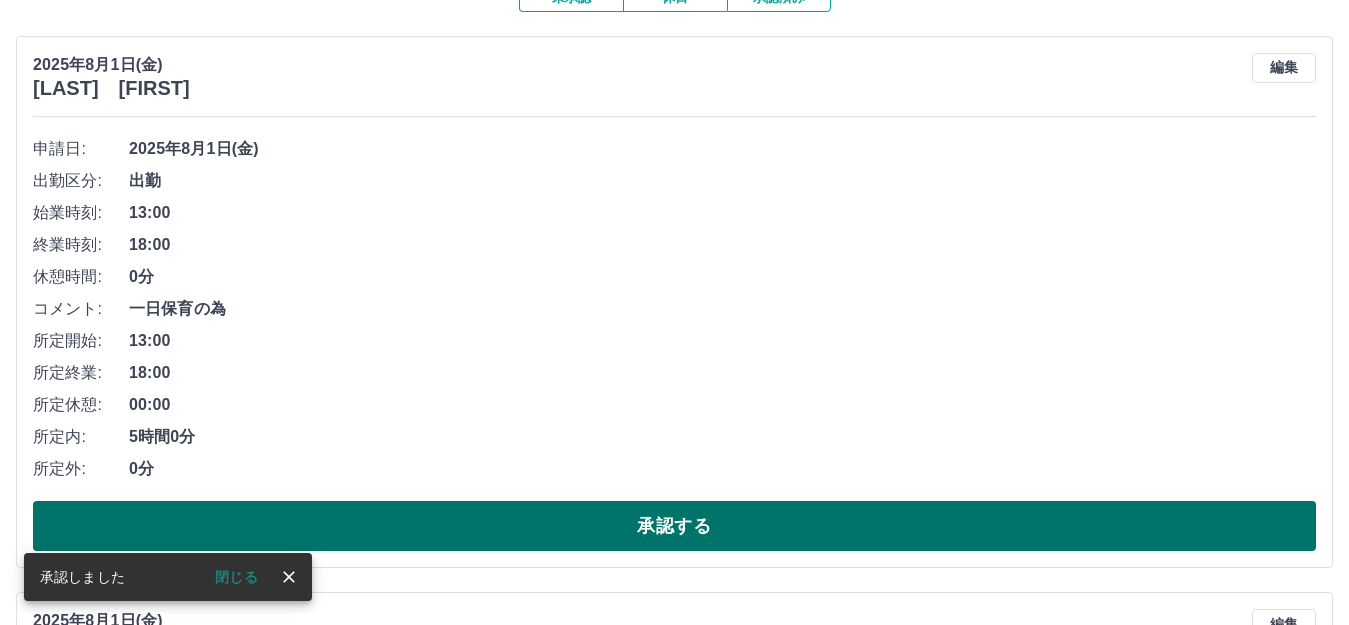 click on "承認する" at bounding box center (674, 526) 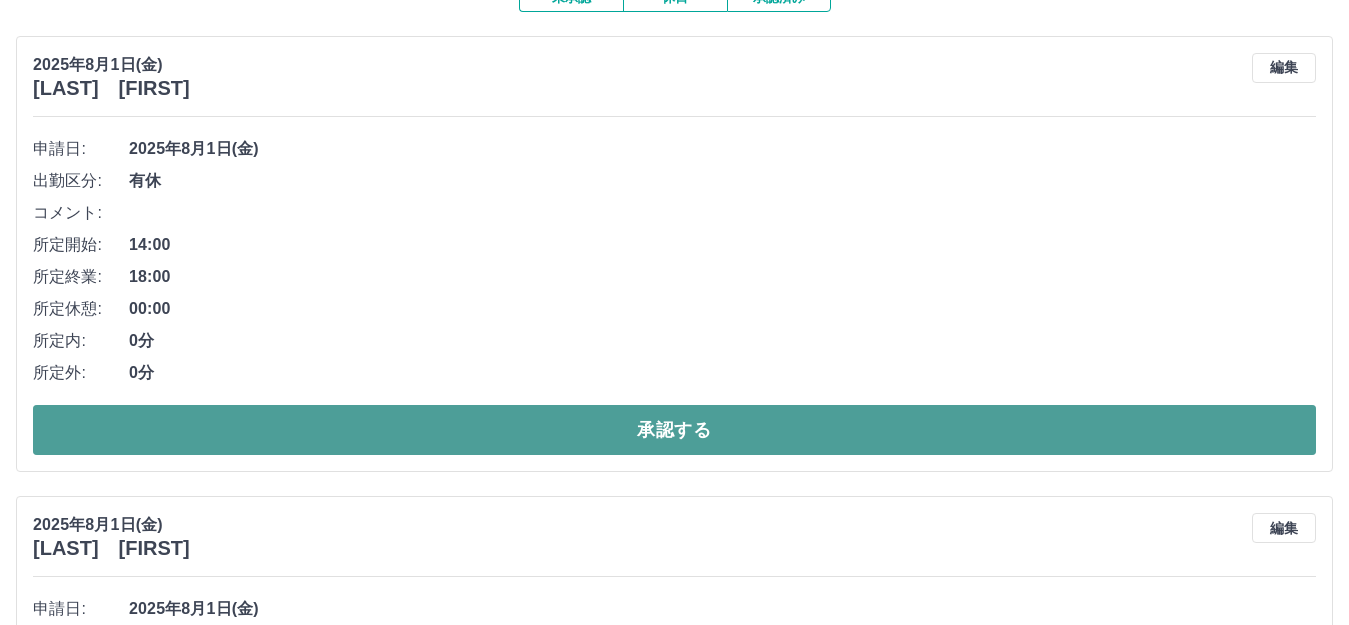 click on "承認する" at bounding box center (674, 430) 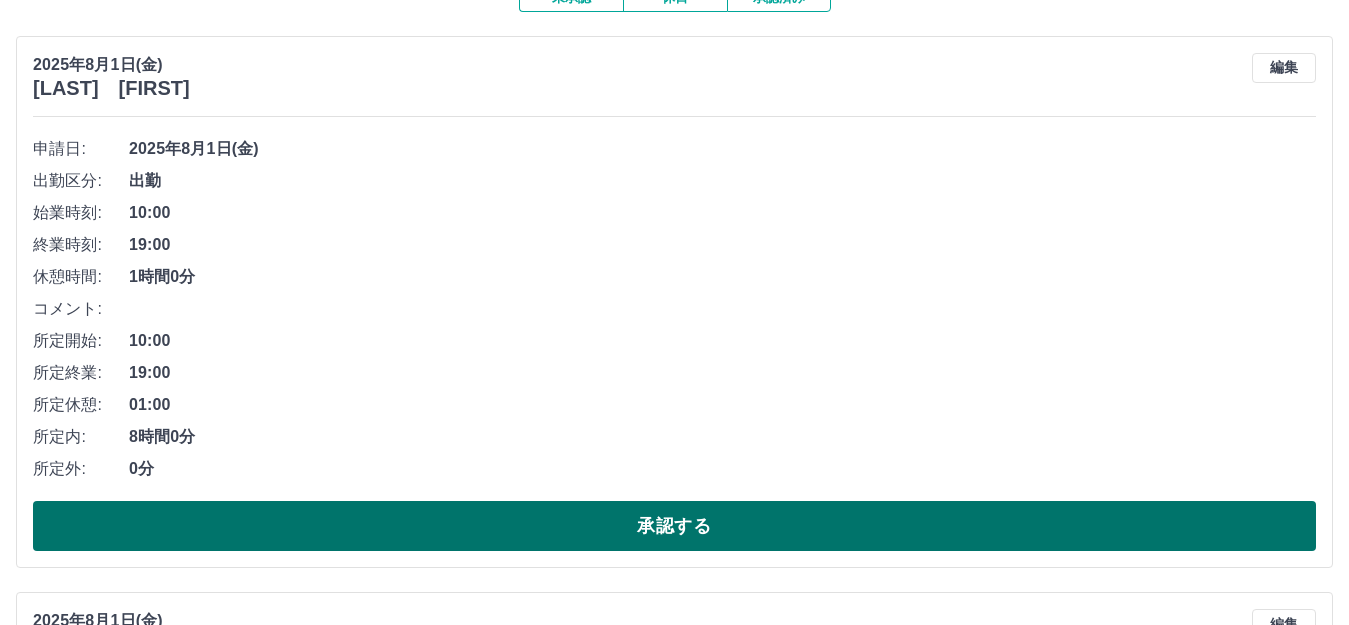 click on "承認する" at bounding box center (674, 526) 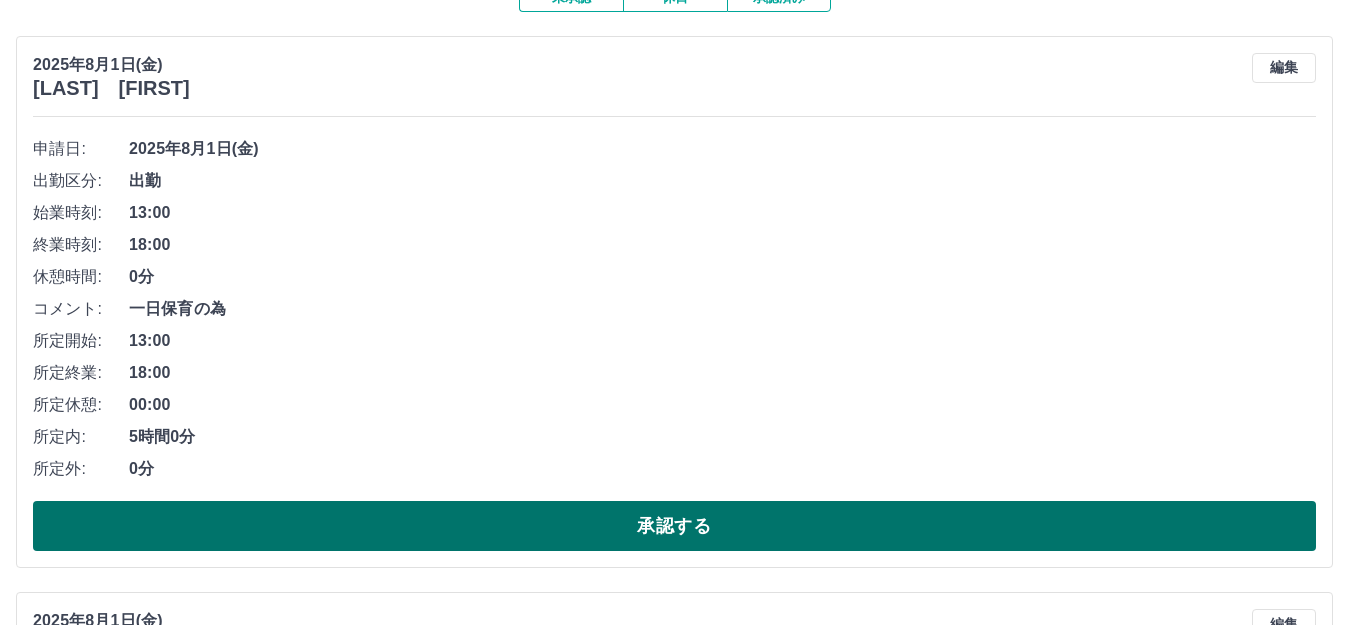 click on "承認する" at bounding box center (674, 526) 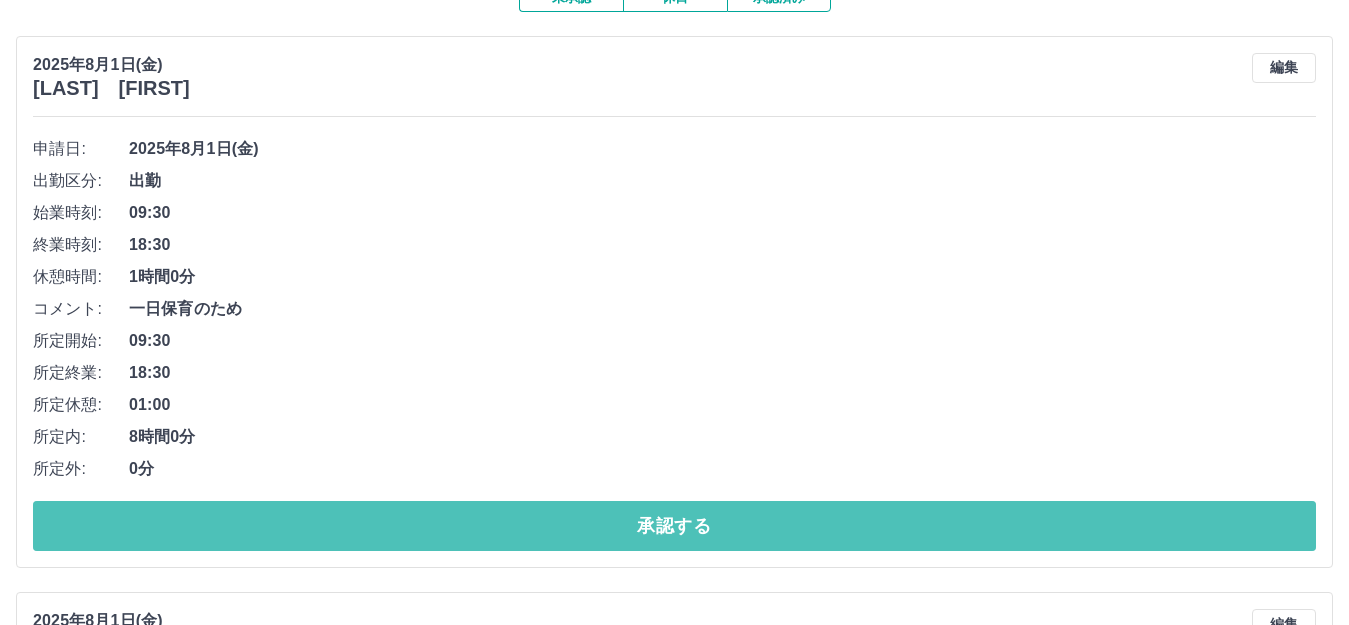 click on "承認する" at bounding box center (674, 526) 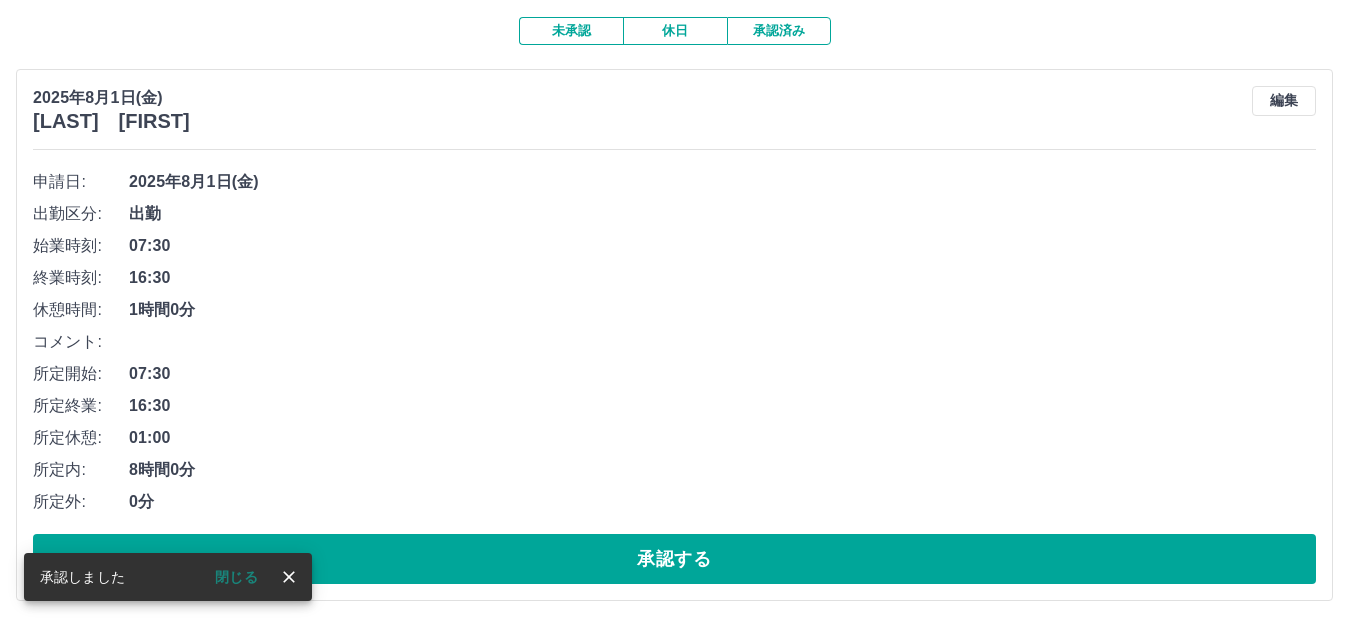 scroll, scrollTop: 169, scrollLeft: 0, axis: vertical 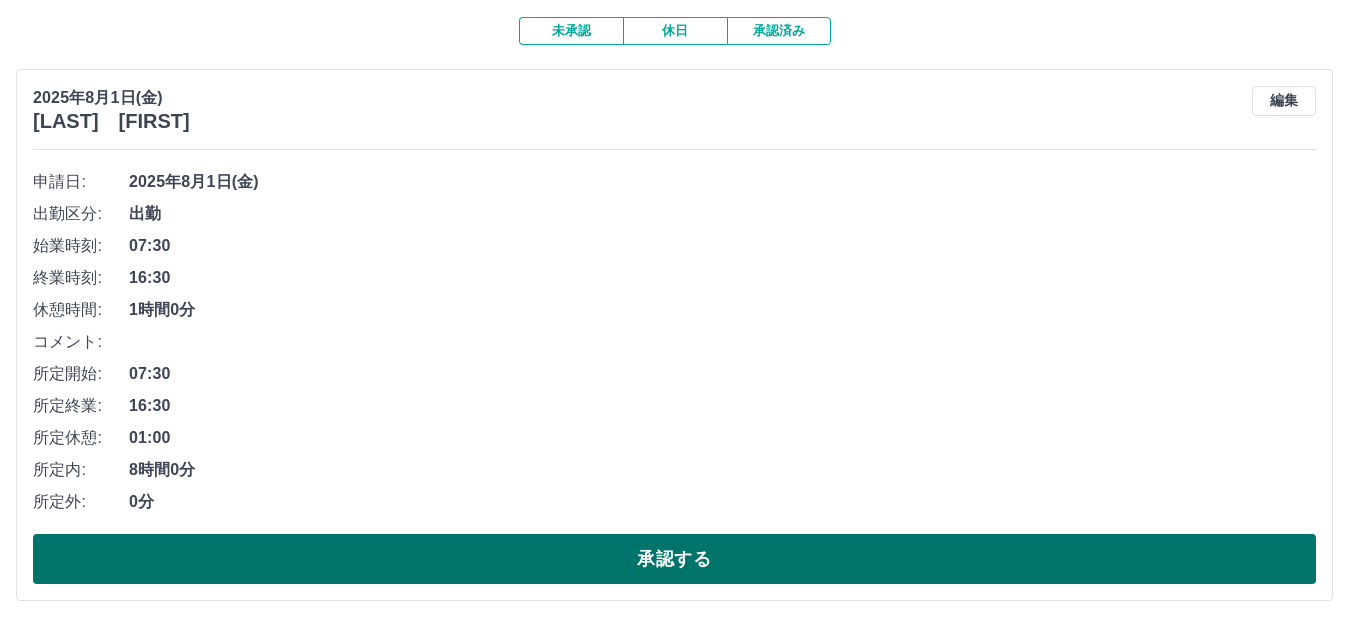 click on "承認する" at bounding box center (674, 559) 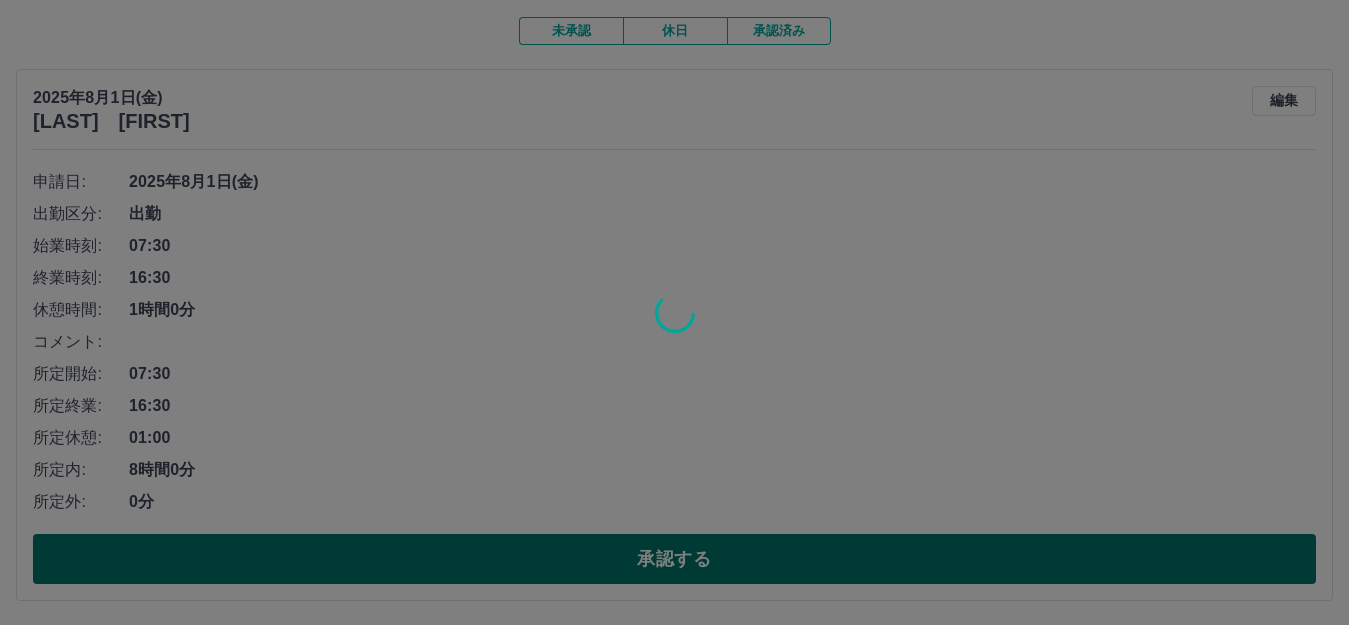 scroll, scrollTop: 0, scrollLeft: 0, axis: both 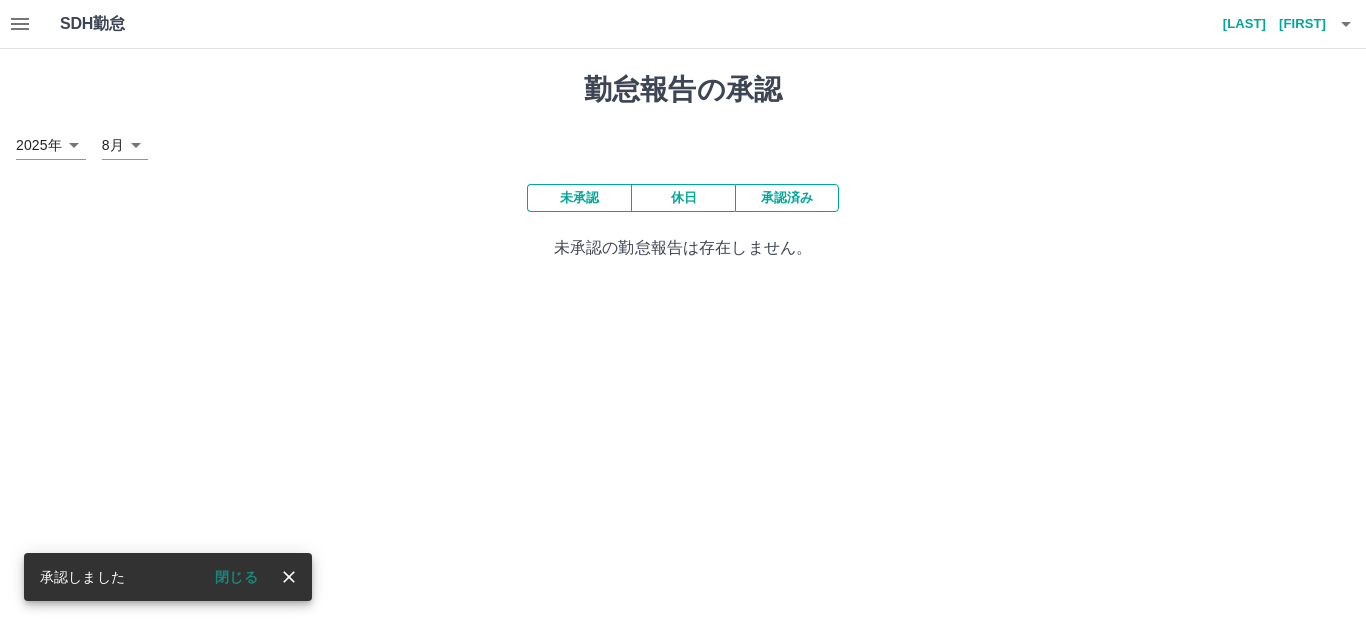 click 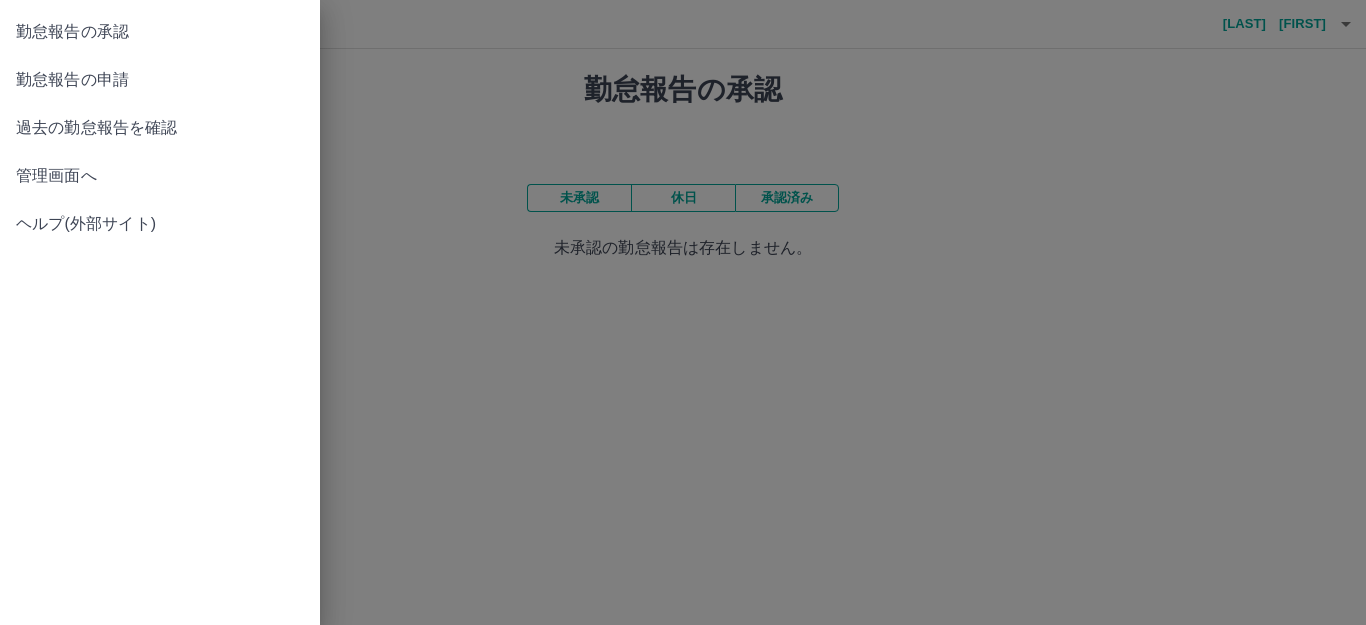 click on "勤怠報告の申請" at bounding box center [160, 80] 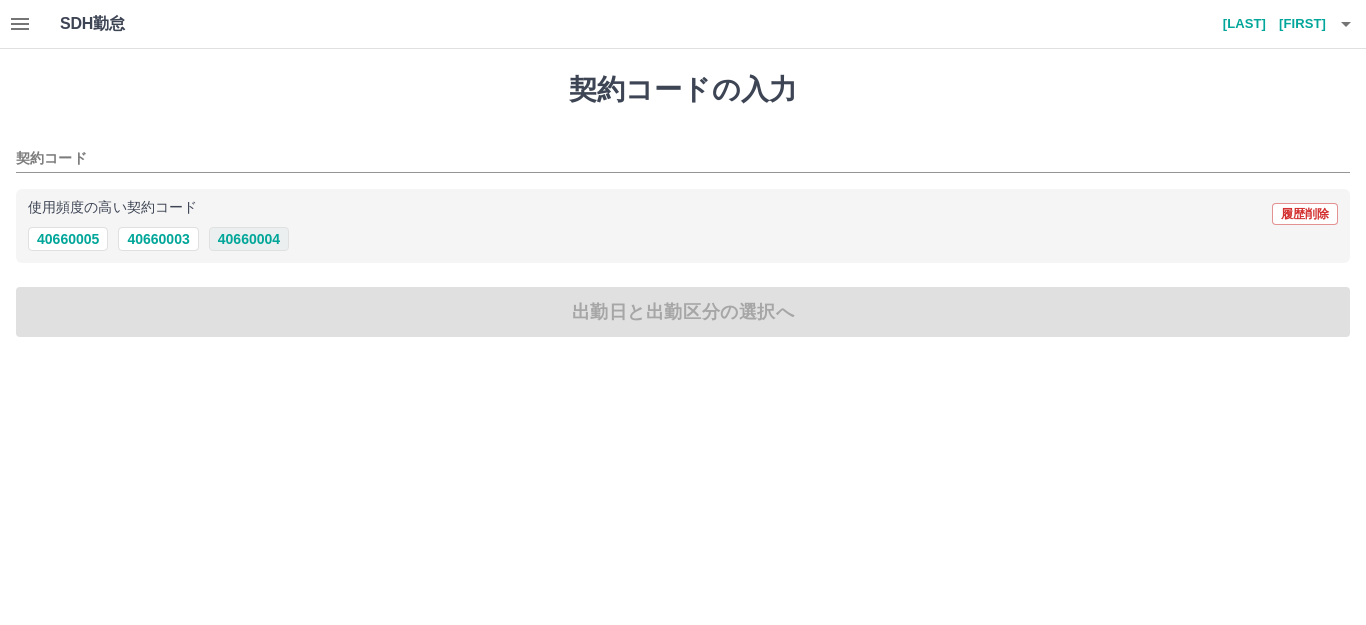 click on "40660004" at bounding box center (249, 239) 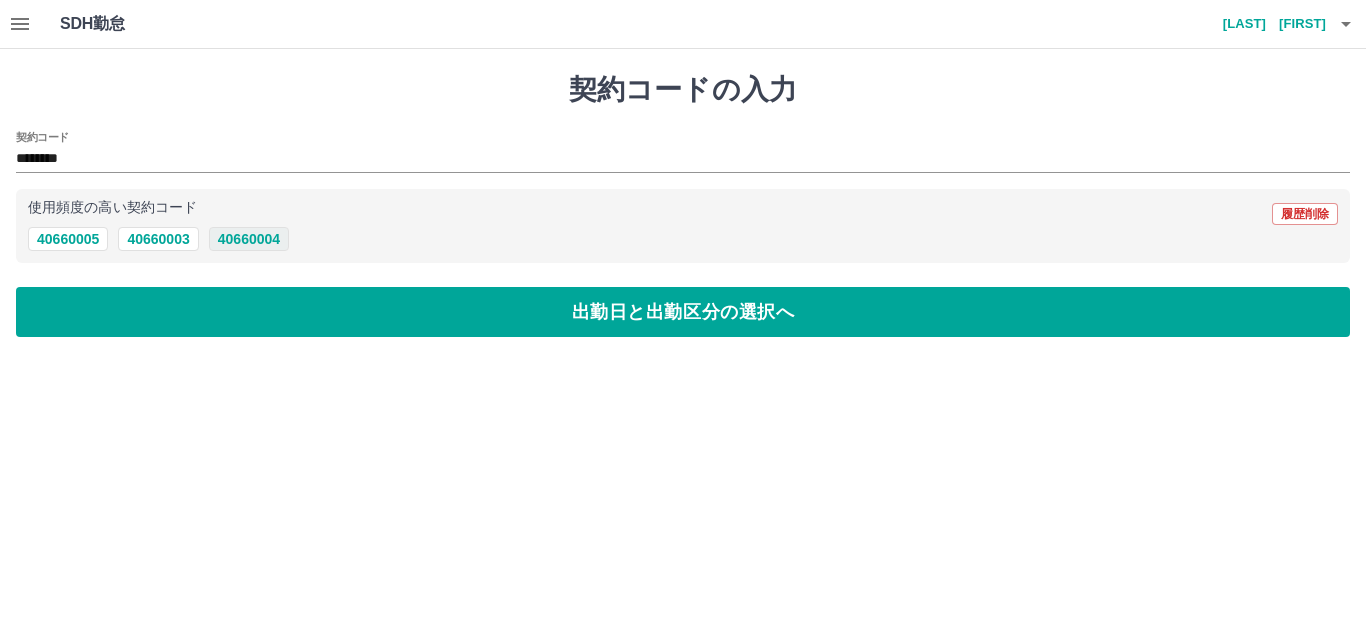 type on "********" 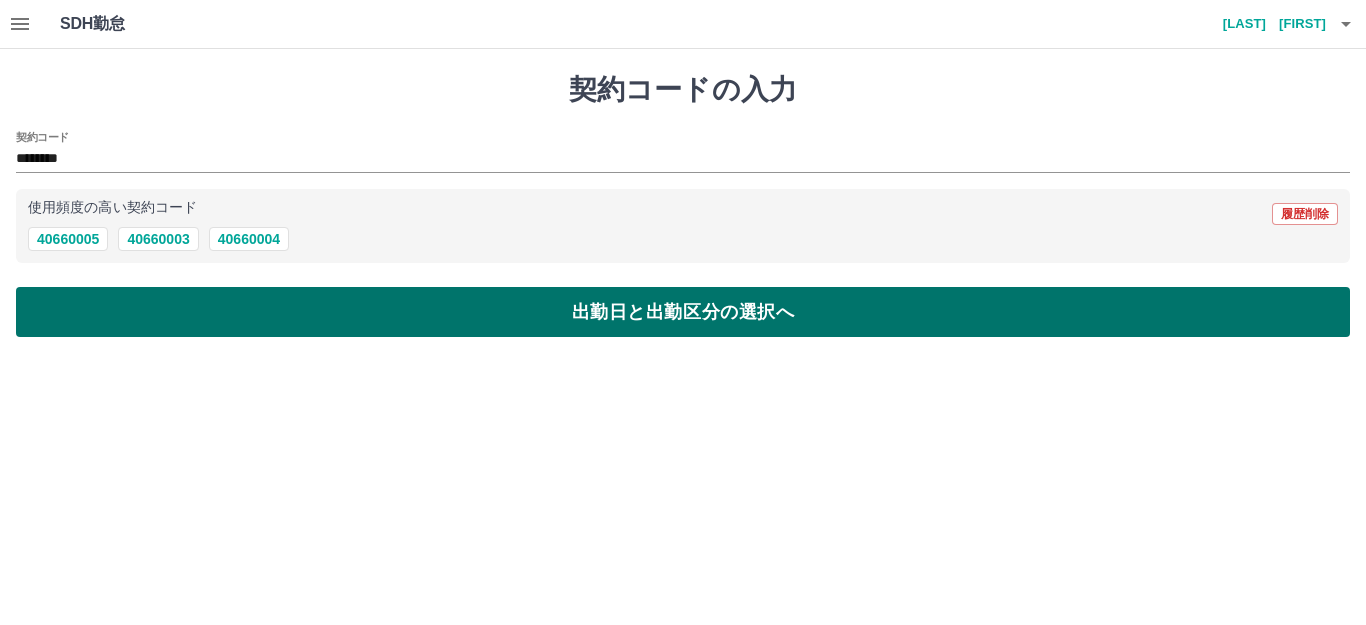 click on "出勤日と出勤区分の選択へ" at bounding box center (683, 312) 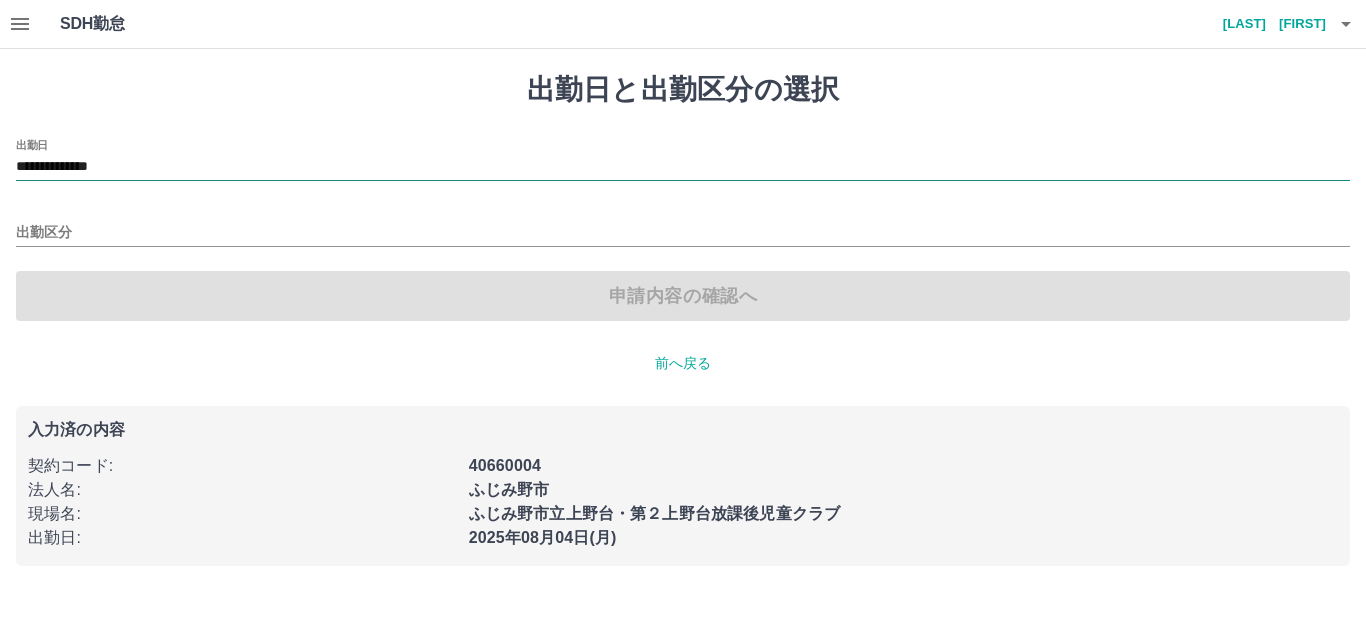 click on "**********" at bounding box center [683, 167] 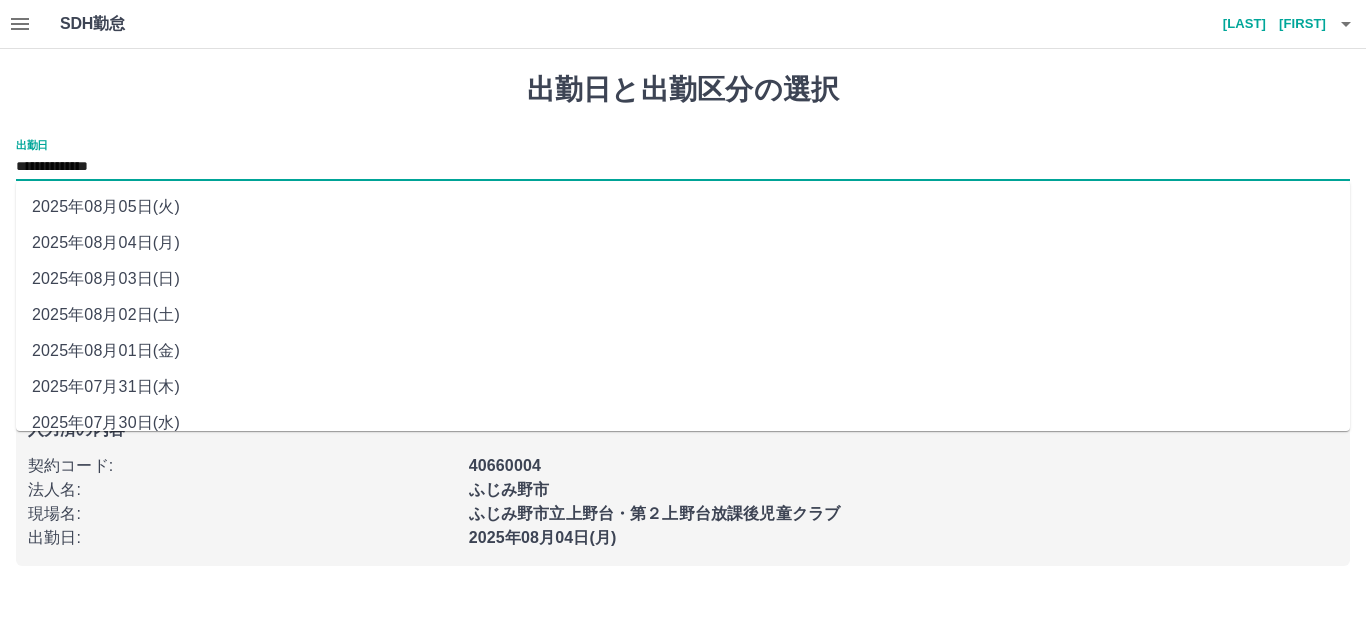 click on "2025年08月01日(金)" at bounding box center [683, 351] 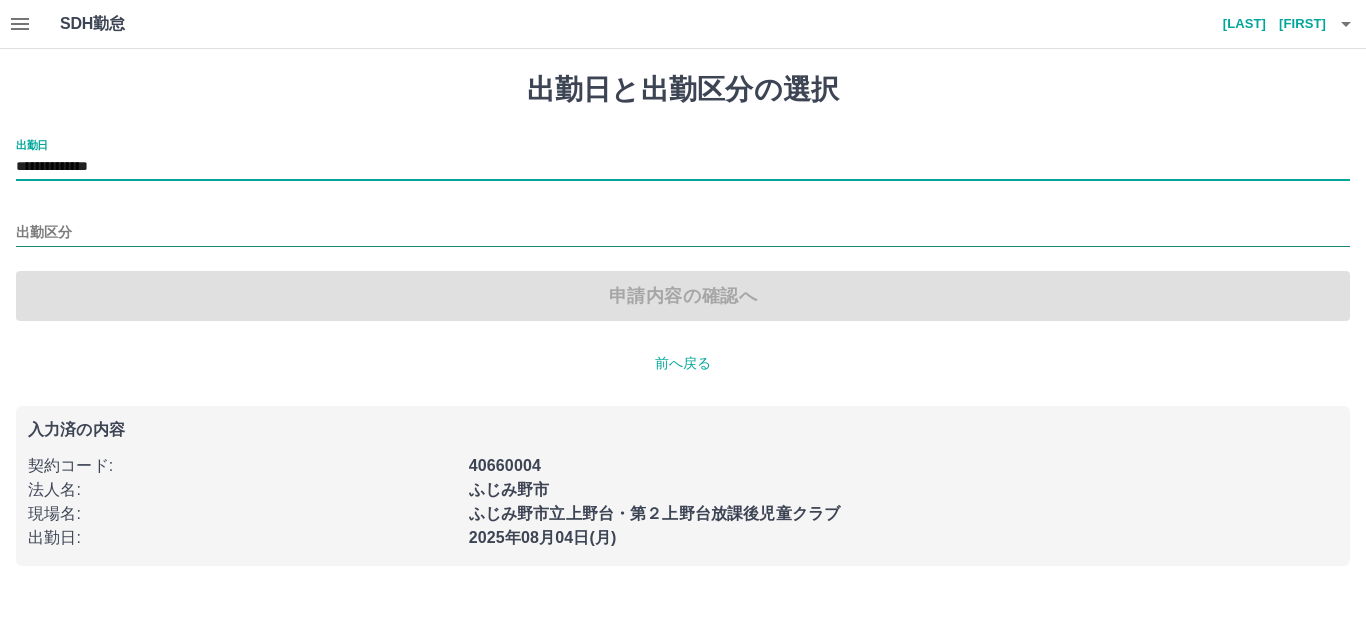 click on "出勤区分" at bounding box center [683, 233] 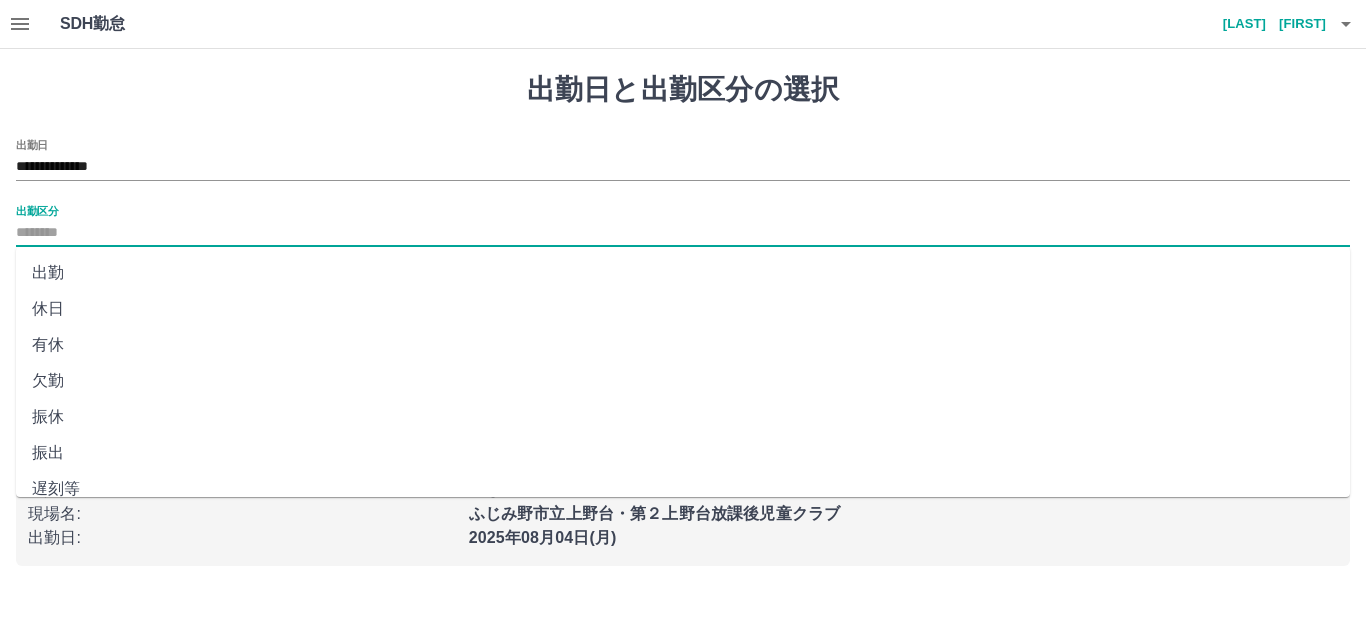 drag, startPoint x: 51, startPoint y: 277, endPoint x: 76, endPoint y: 269, distance: 26.24881 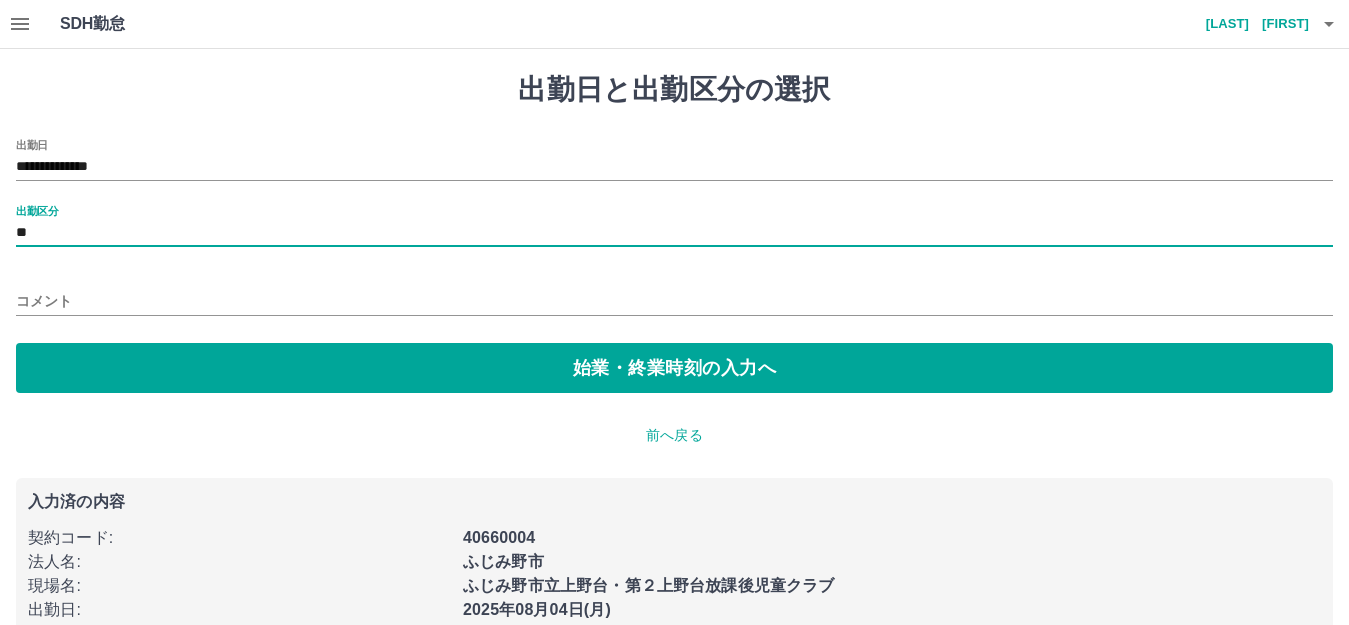 click on "コメント" at bounding box center (674, 301) 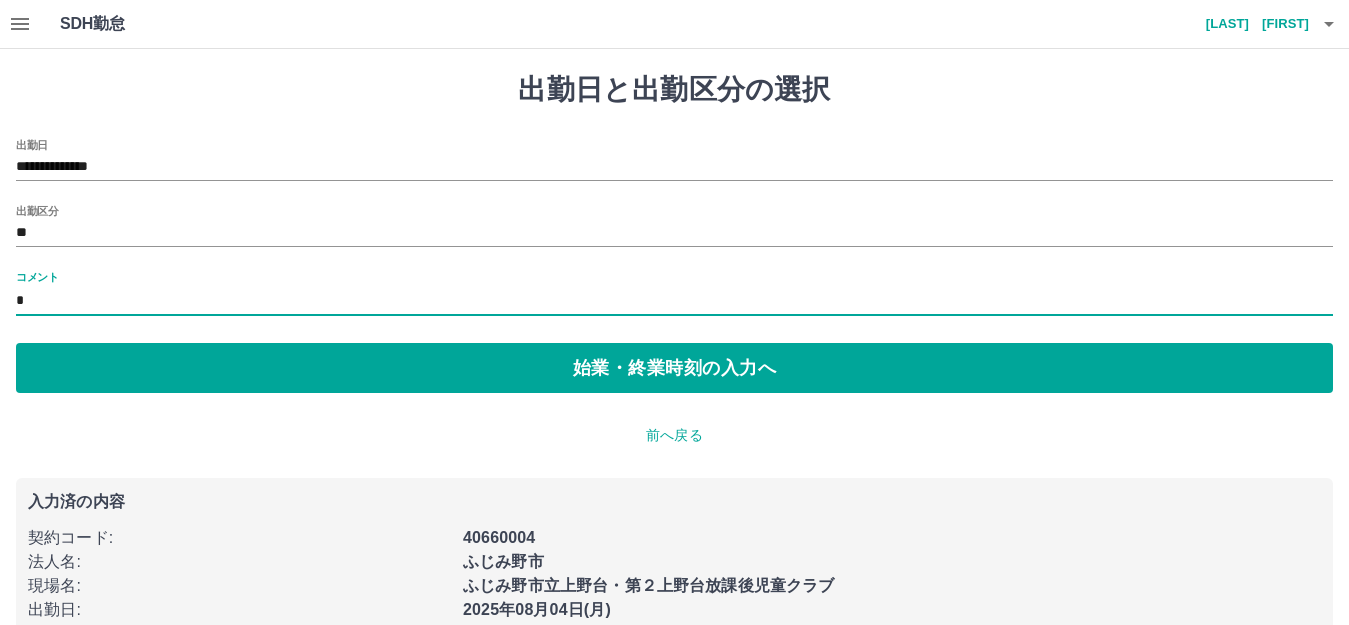 type on "*******" 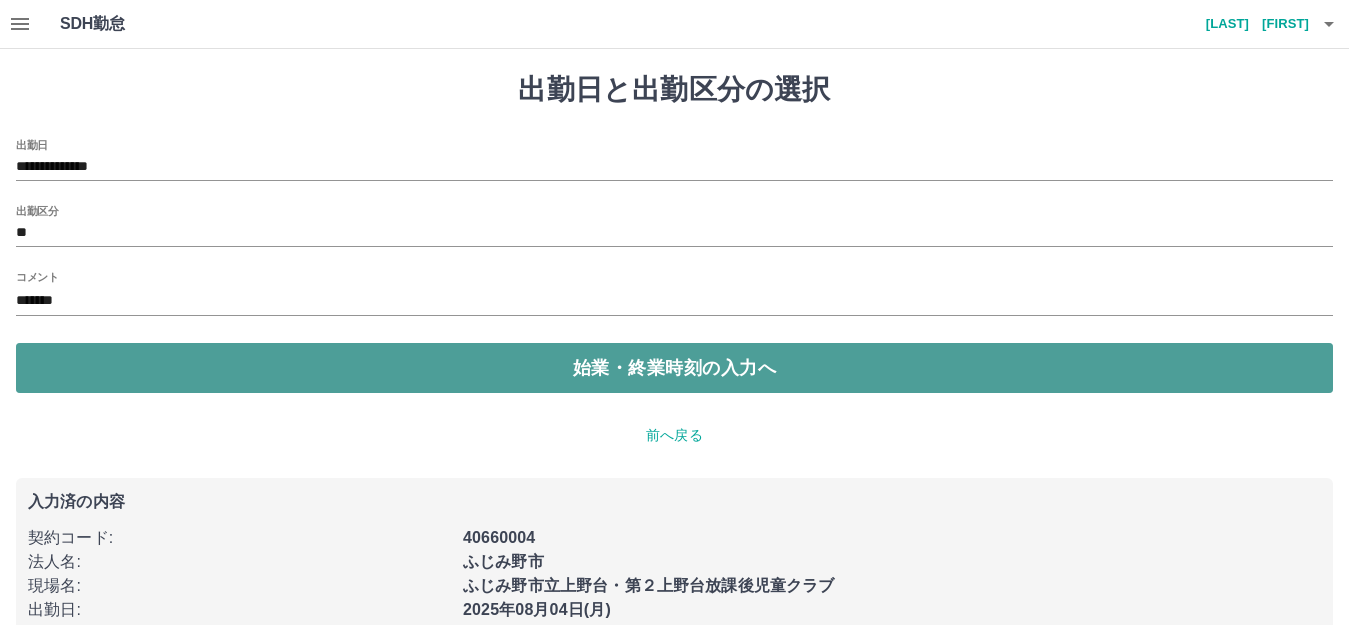 click on "始業・終業時刻の入力へ" at bounding box center [674, 368] 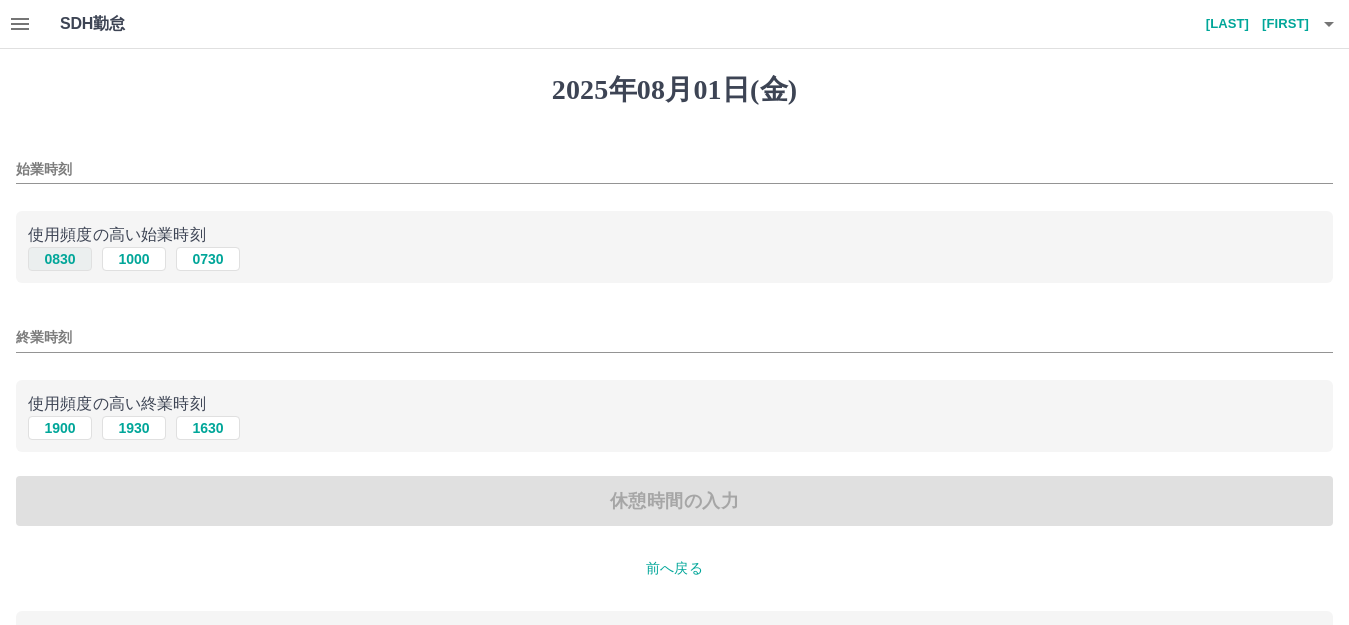 click on "0830" at bounding box center (60, 259) 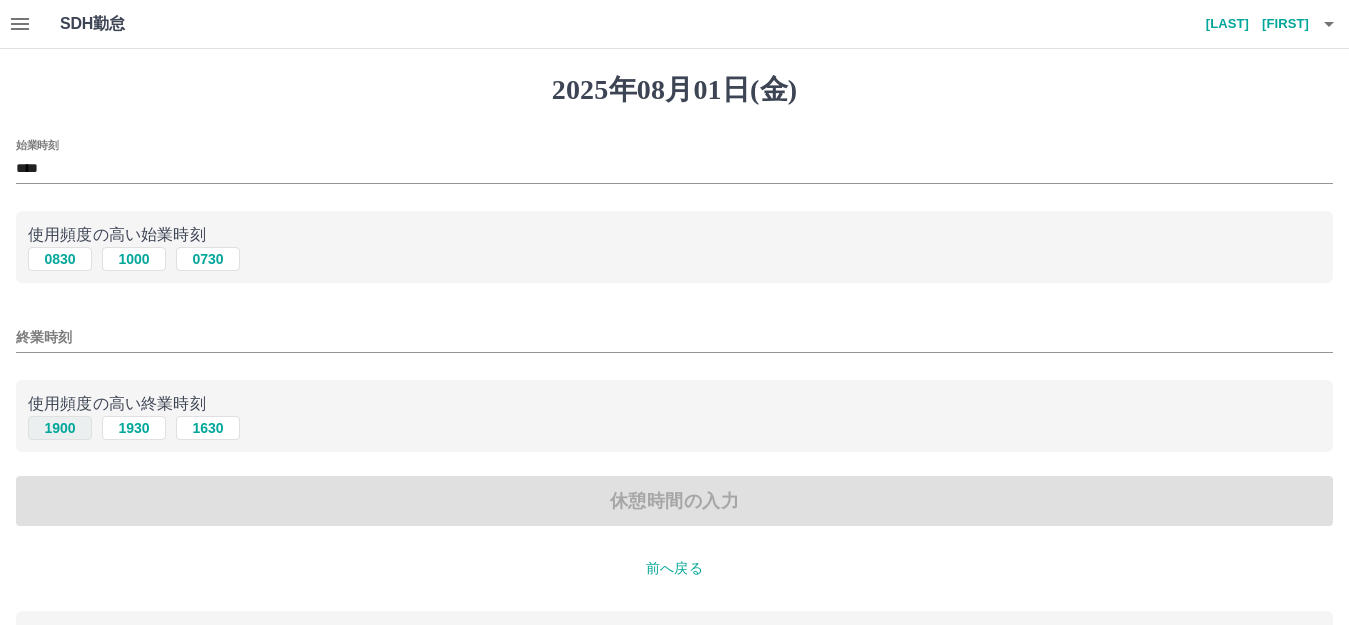 click on "1900" at bounding box center (60, 428) 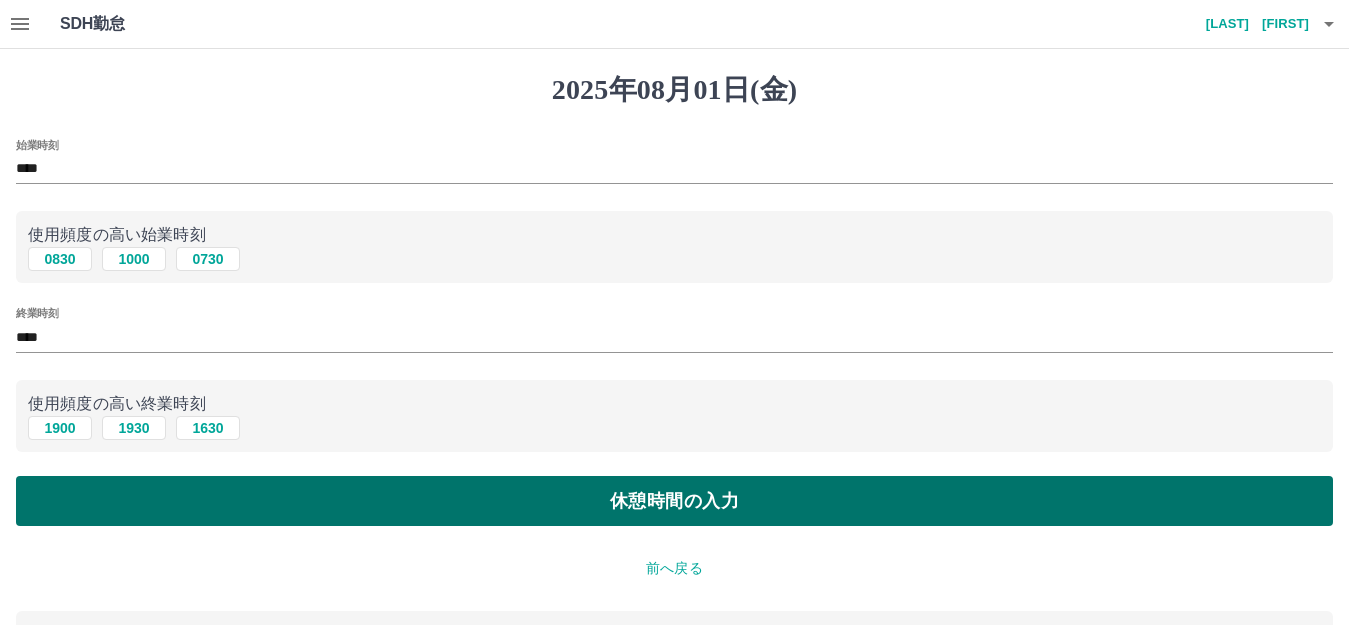 click on "休憩時間の入力" at bounding box center [674, 501] 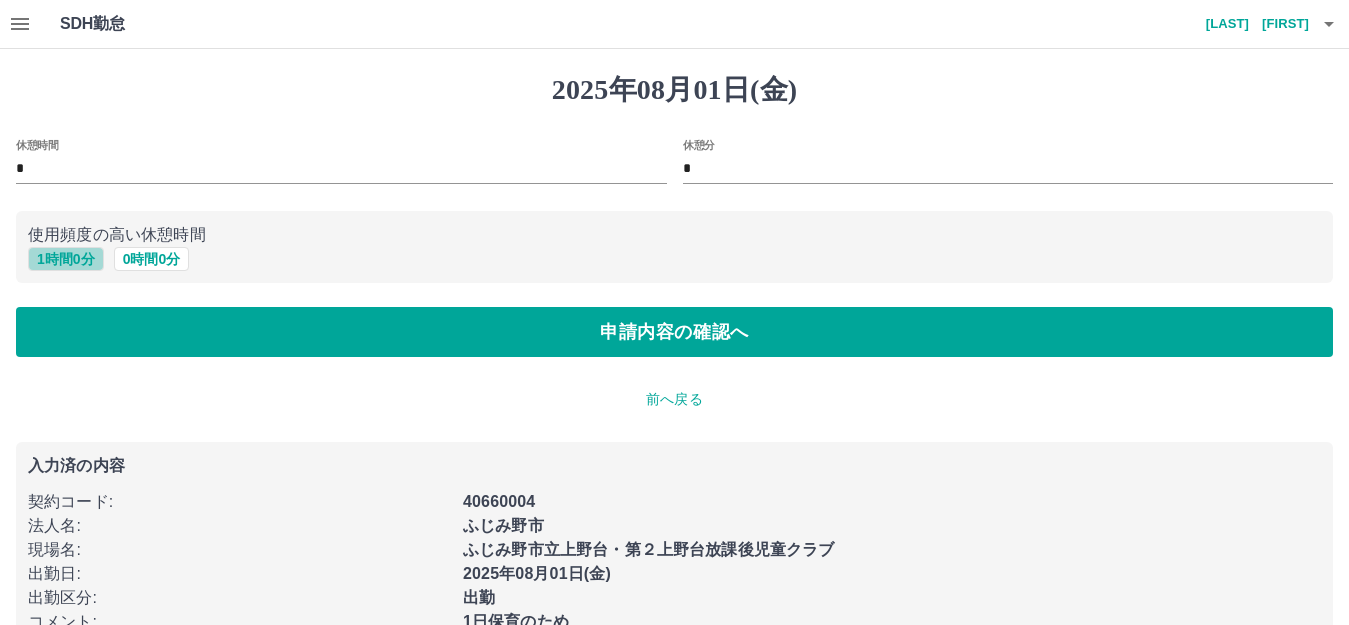 click on "1 時間 0 分" at bounding box center (66, 259) 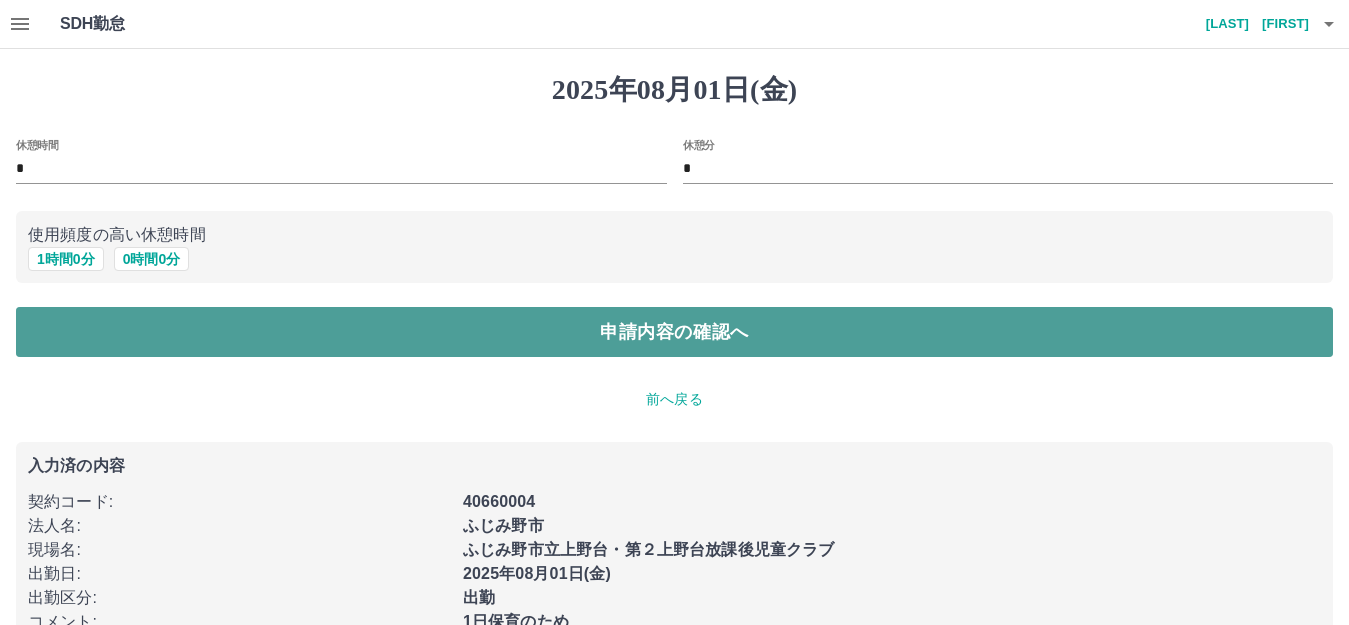 click on "申請内容の確認へ" at bounding box center (674, 332) 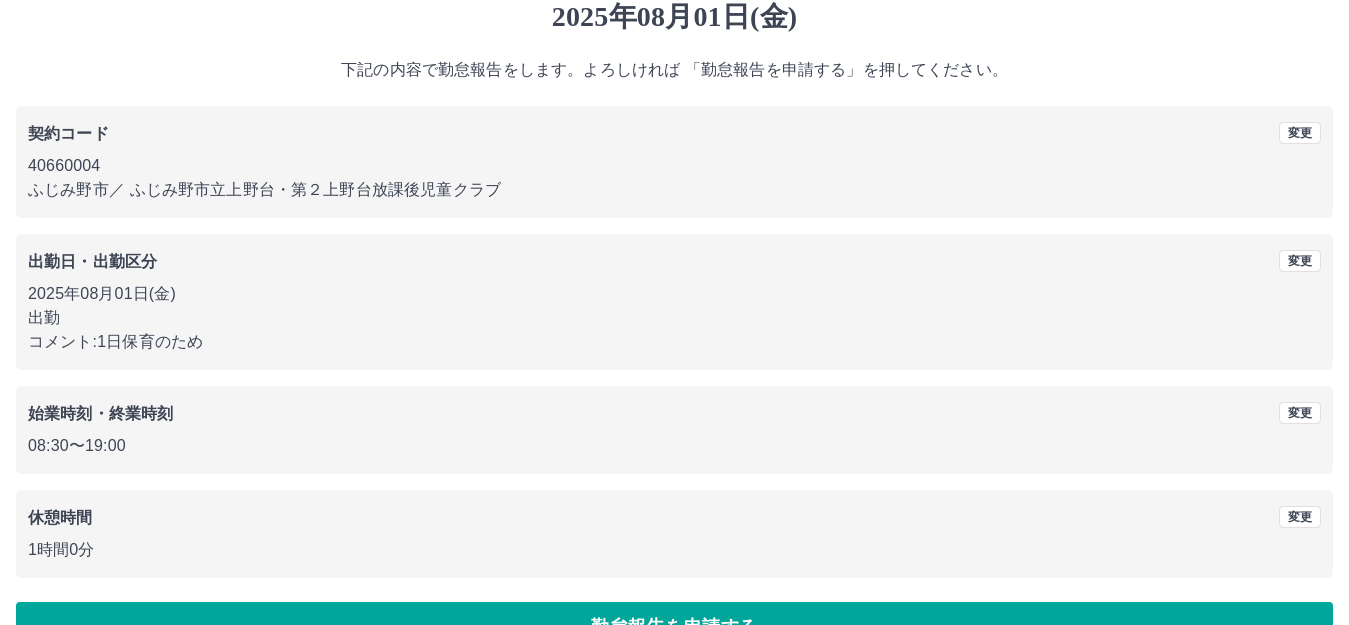 scroll, scrollTop: 124, scrollLeft: 0, axis: vertical 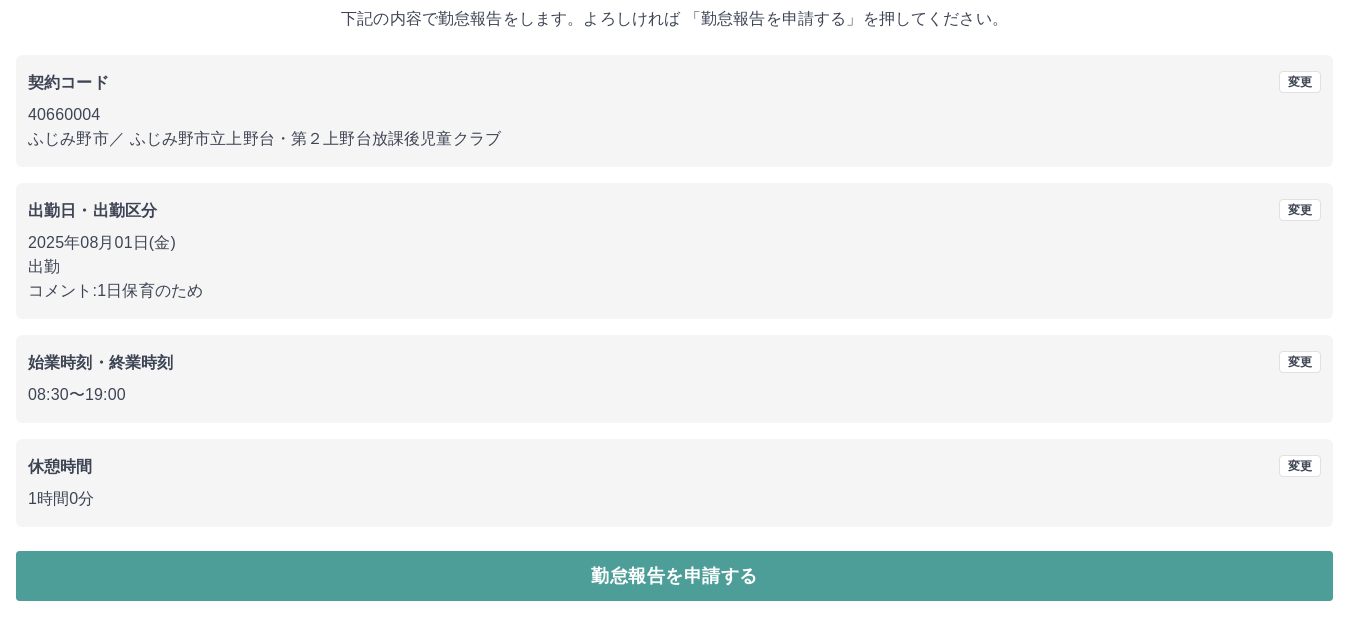 click on "勤怠報告を申請する" at bounding box center (674, 576) 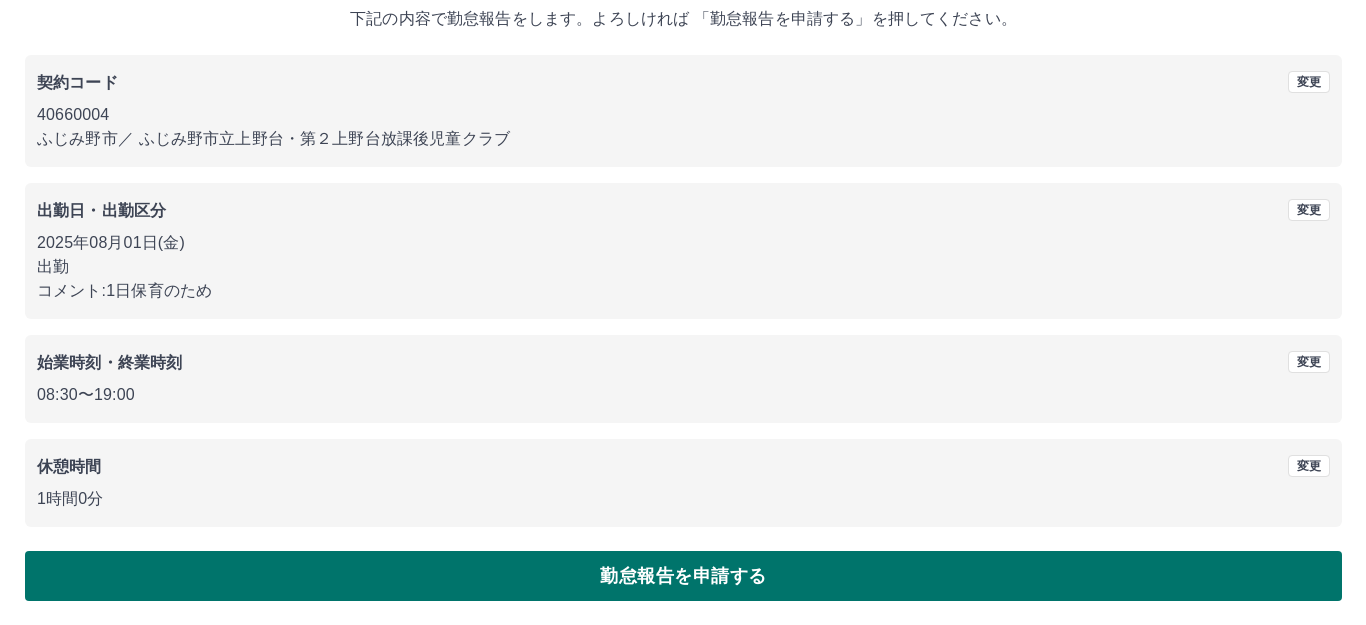 scroll, scrollTop: 0, scrollLeft: 0, axis: both 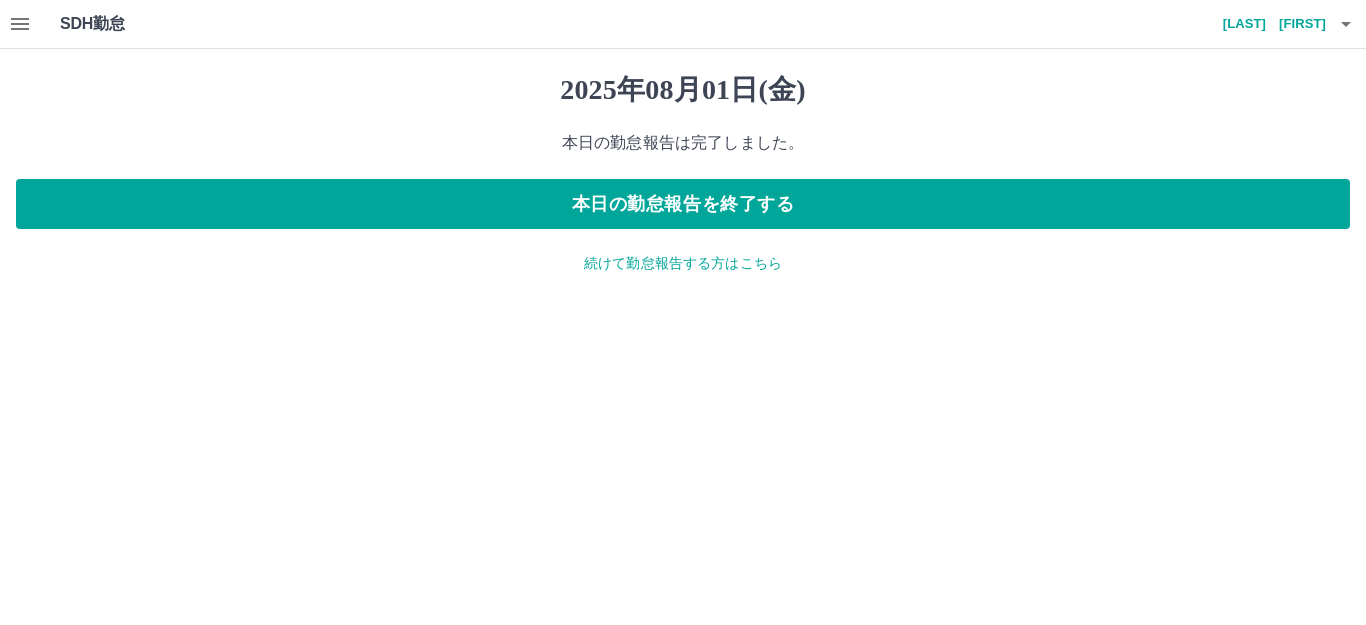 click on "続けて勤怠報告する方はこちら" at bounding box center [683, 263] 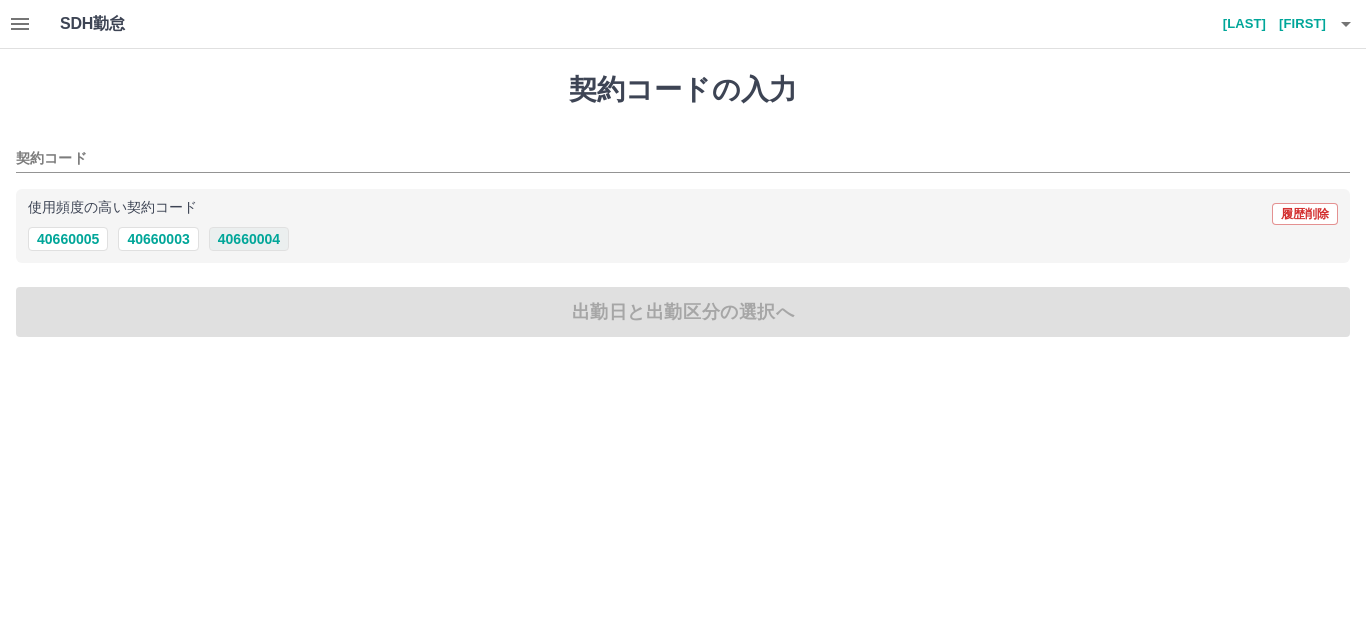click on "40660004" at bounding box center [249, 239] 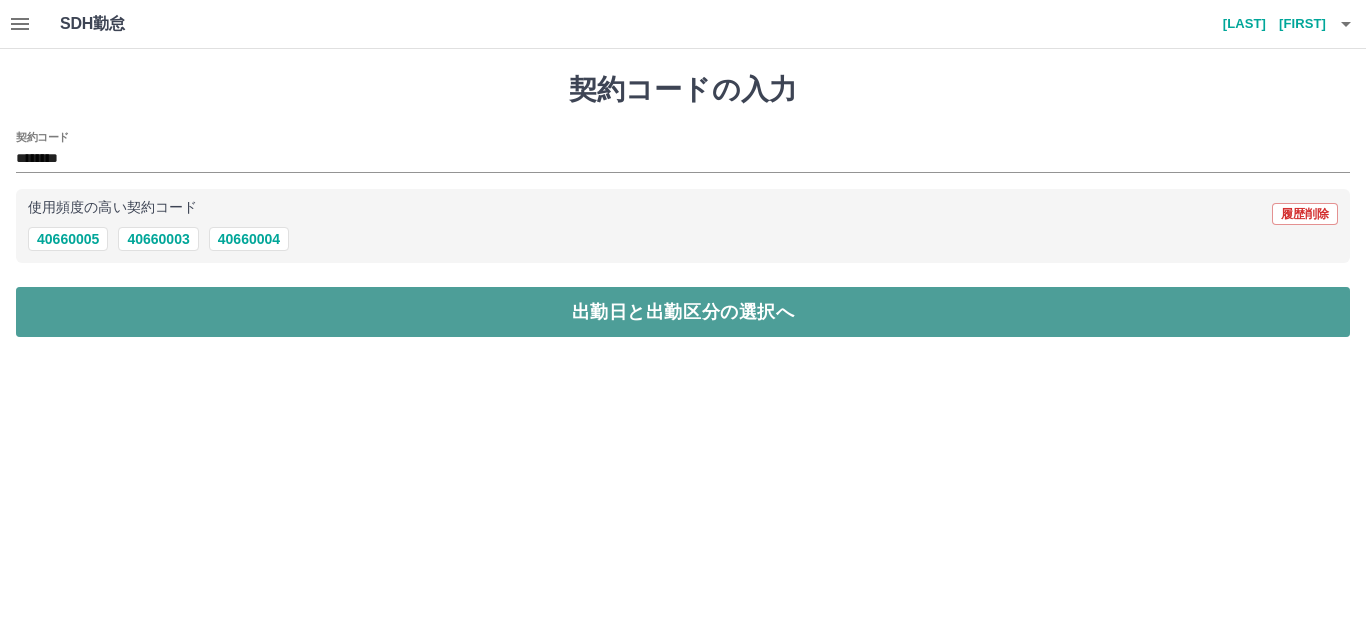 click on "出勤日と出勤区分の選択へ" at bounding box center [683, 312] 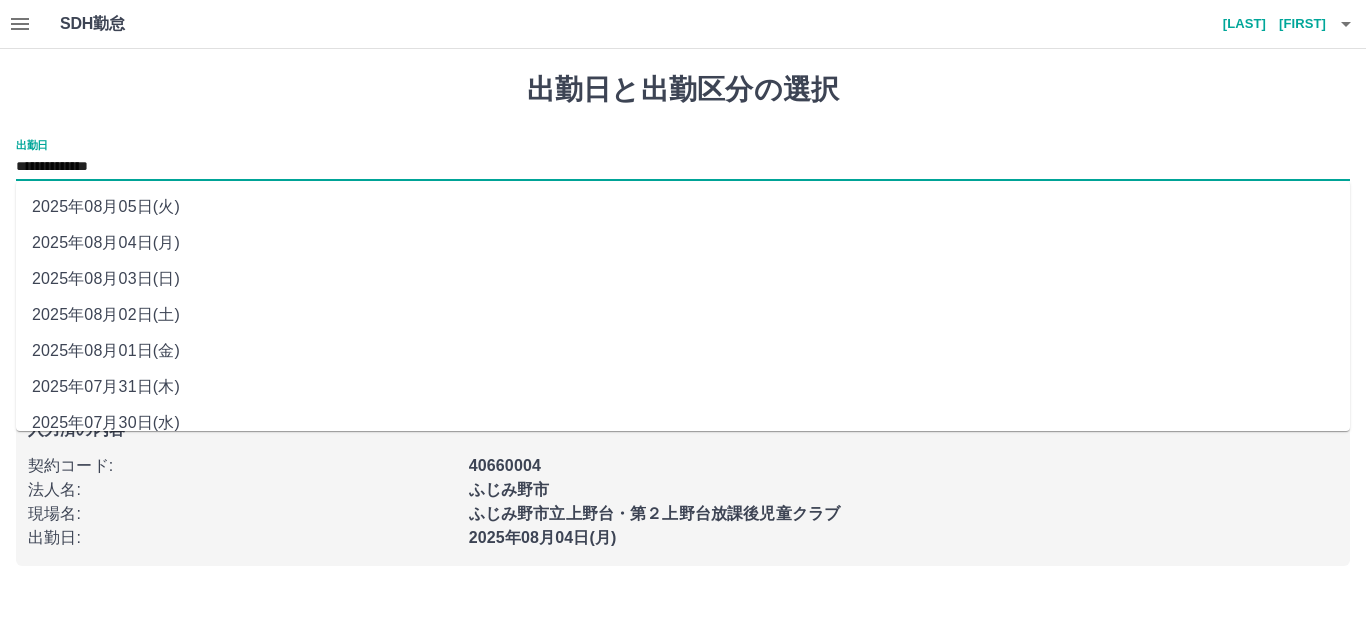 click on "**********" at bounding box center [683, 167] 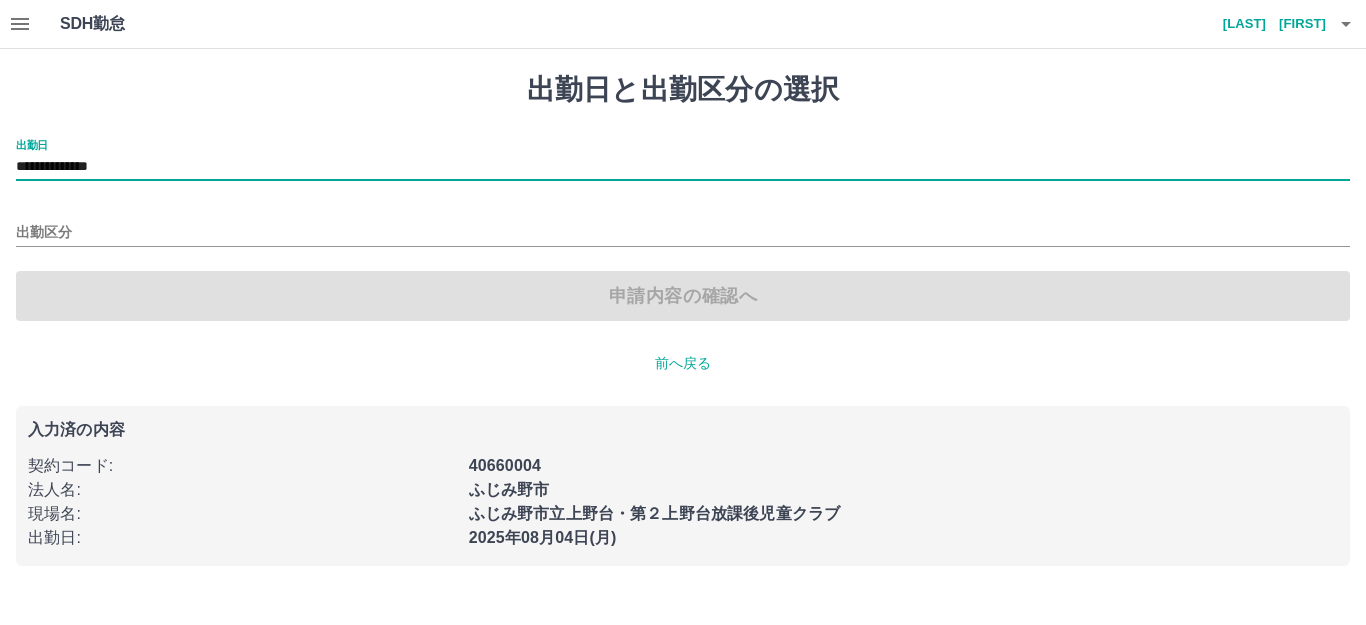 type on "**********" 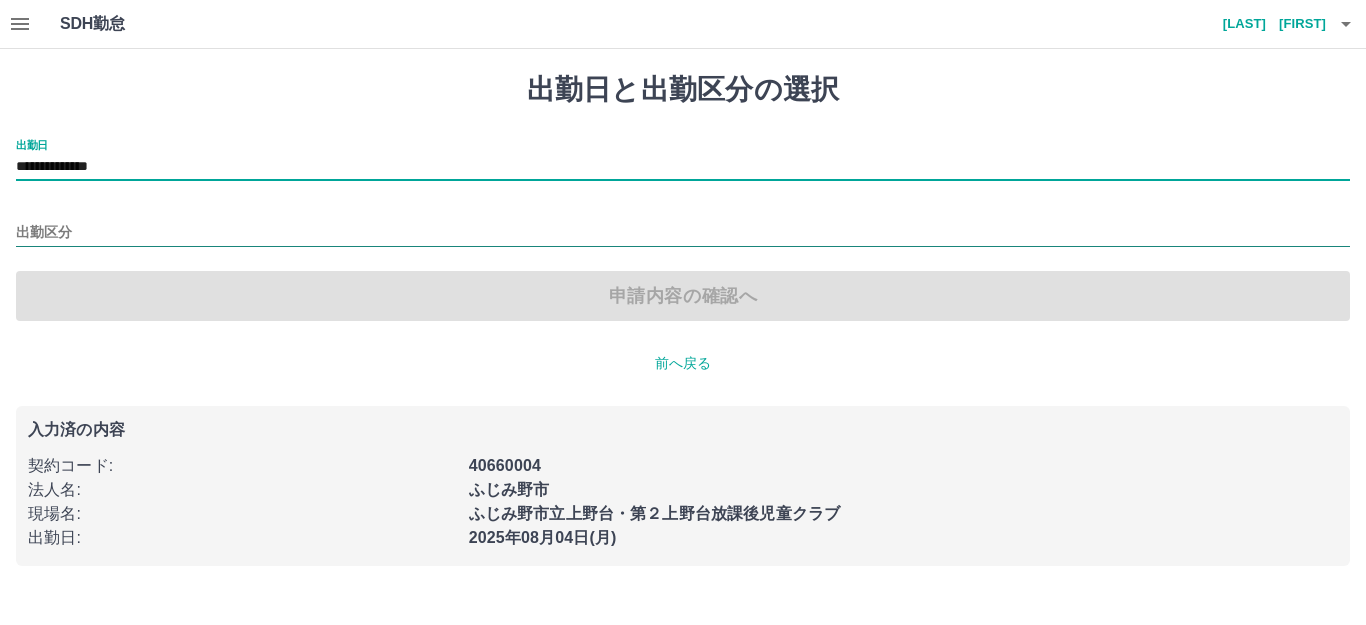click on "出勤区分" at bounding box center [683, 233] 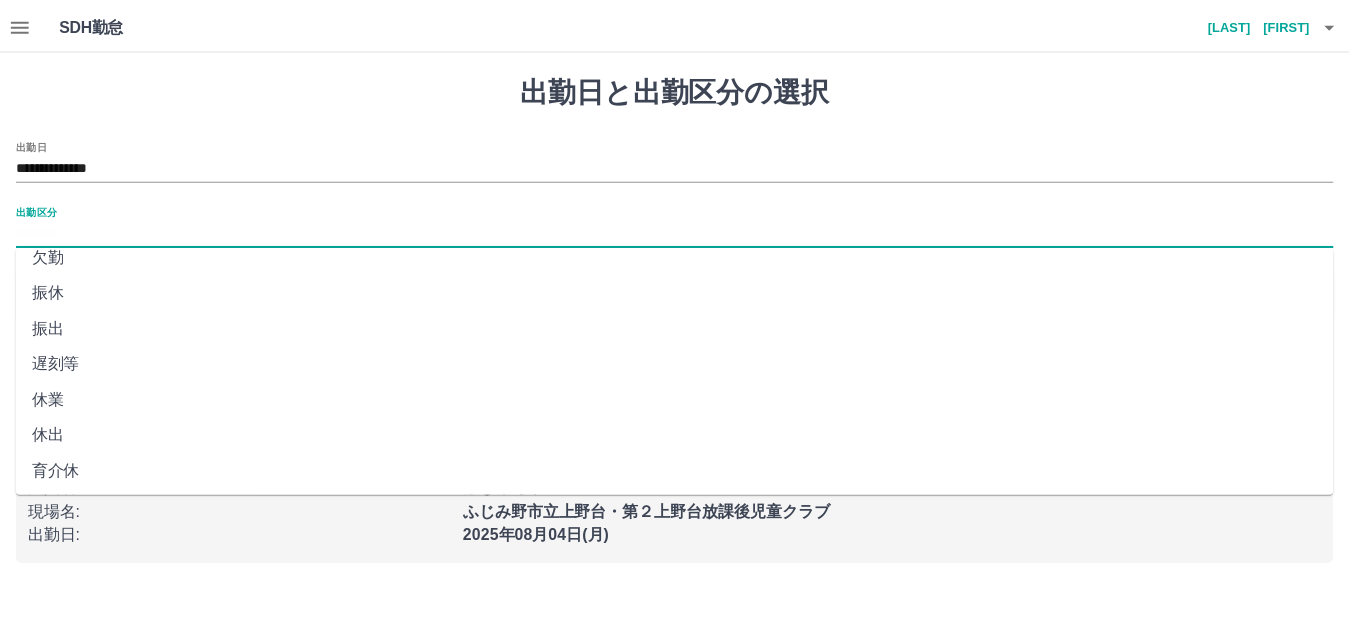 scroll, scrollTop: 114, scrollLeft: 0, axis: vertical 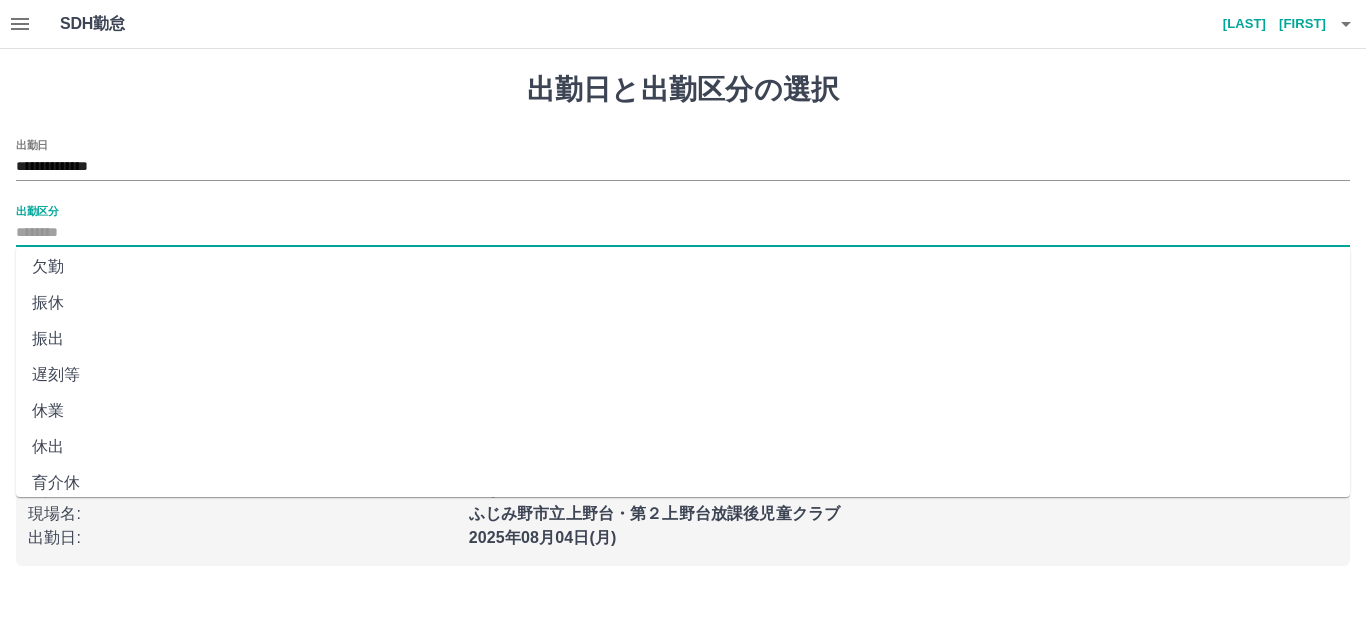 click on "休出" at bounding box center (683, 447) 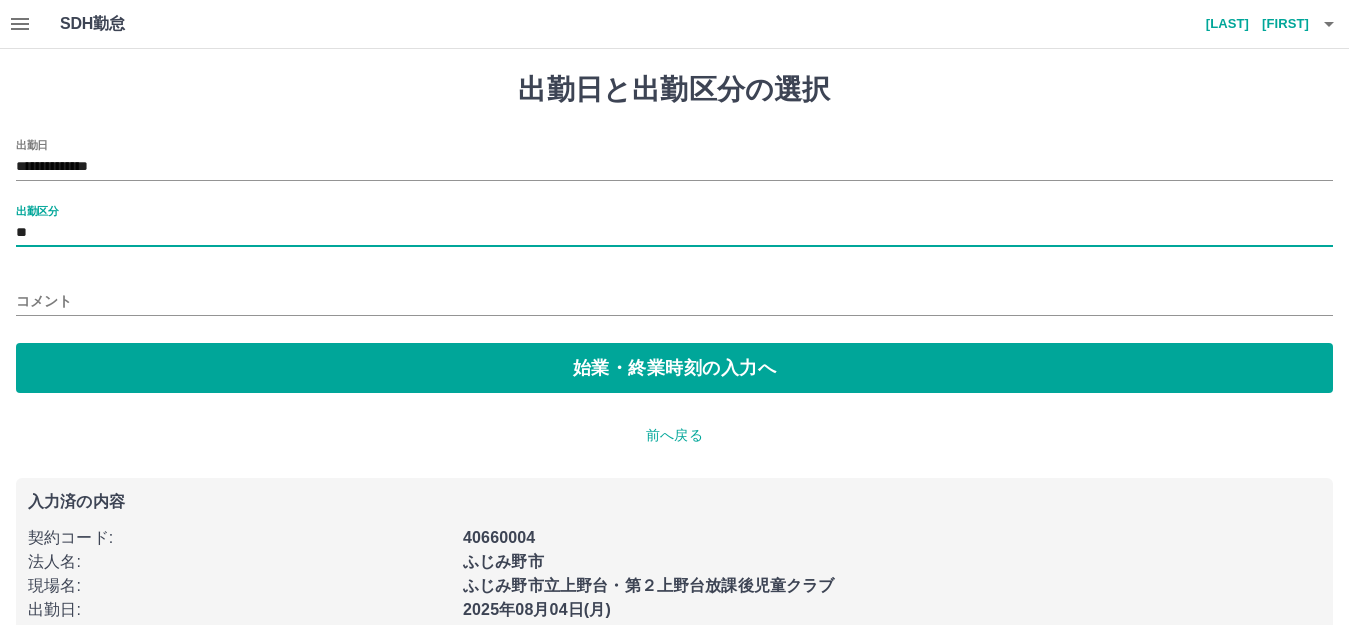 click on "コメント" at bounding box center [674, 301] 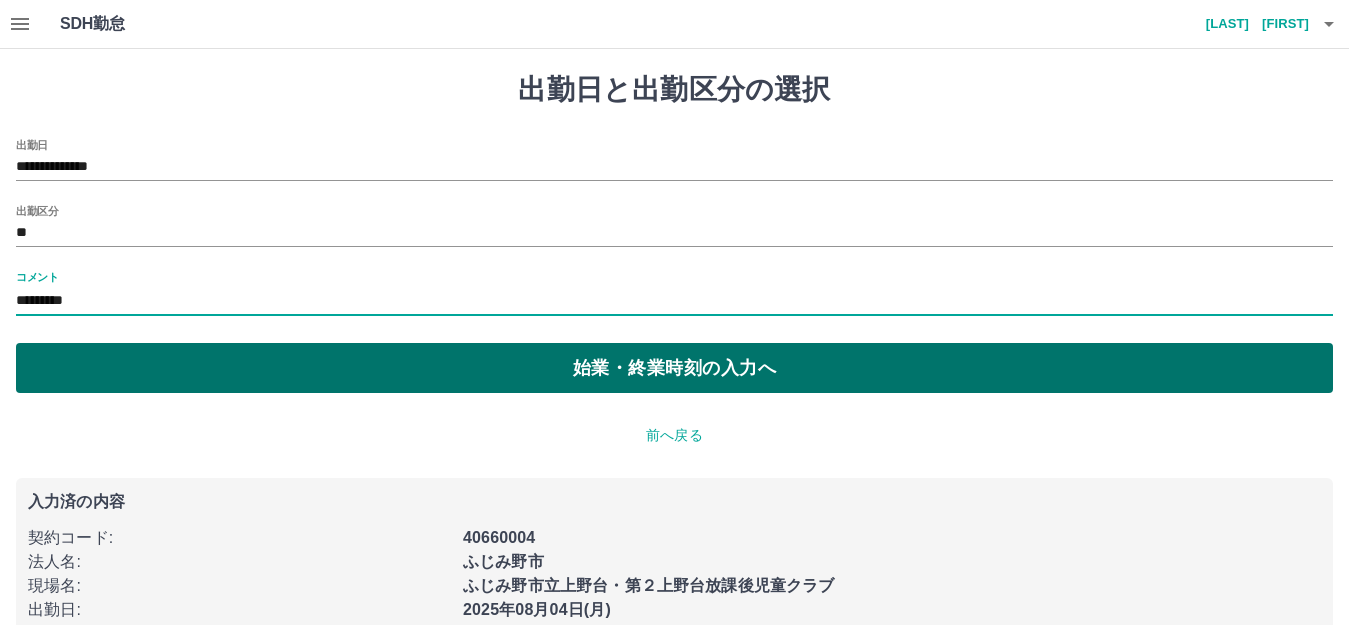 type on "*********" 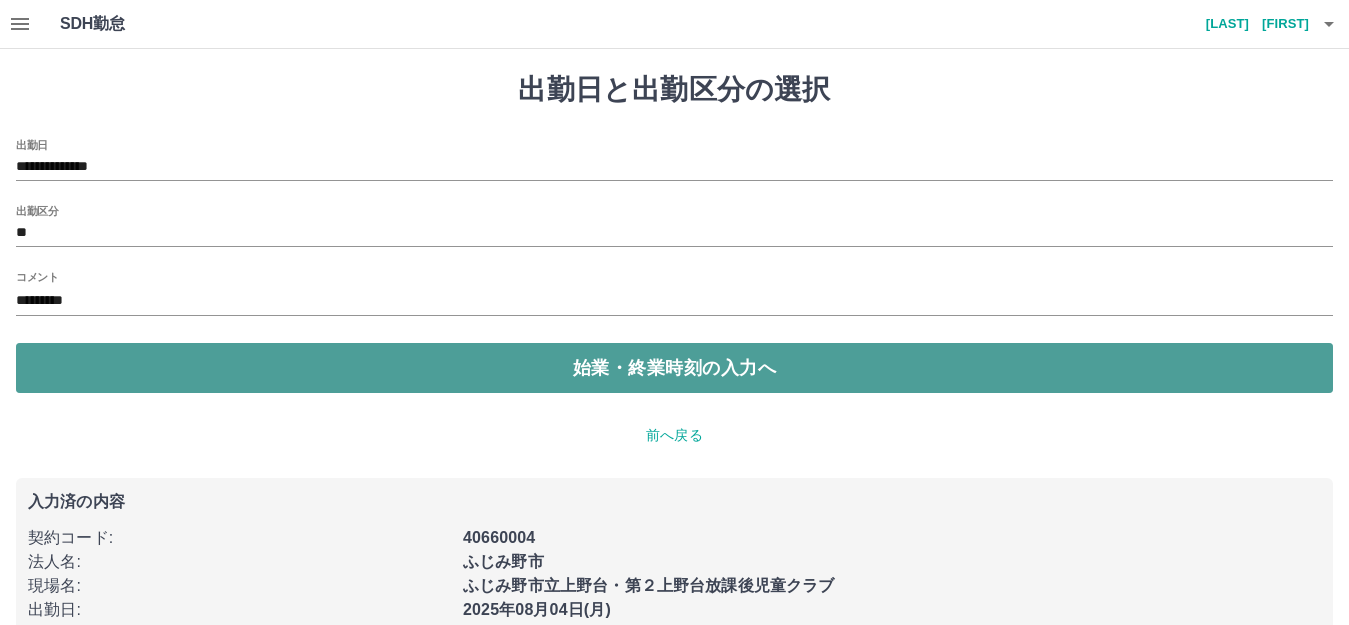 click on "始業・終業時刻の入力へ" at bounding box center [674, 368] 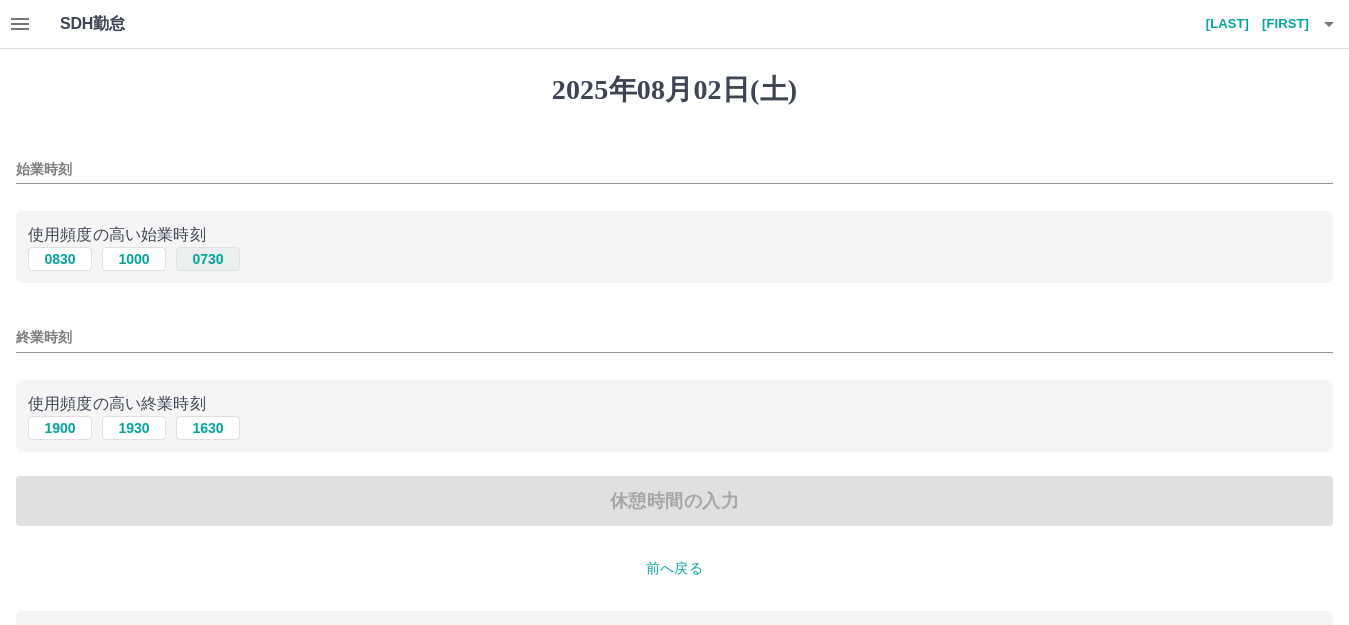 click on "0730" at bounding box center [208, 259] 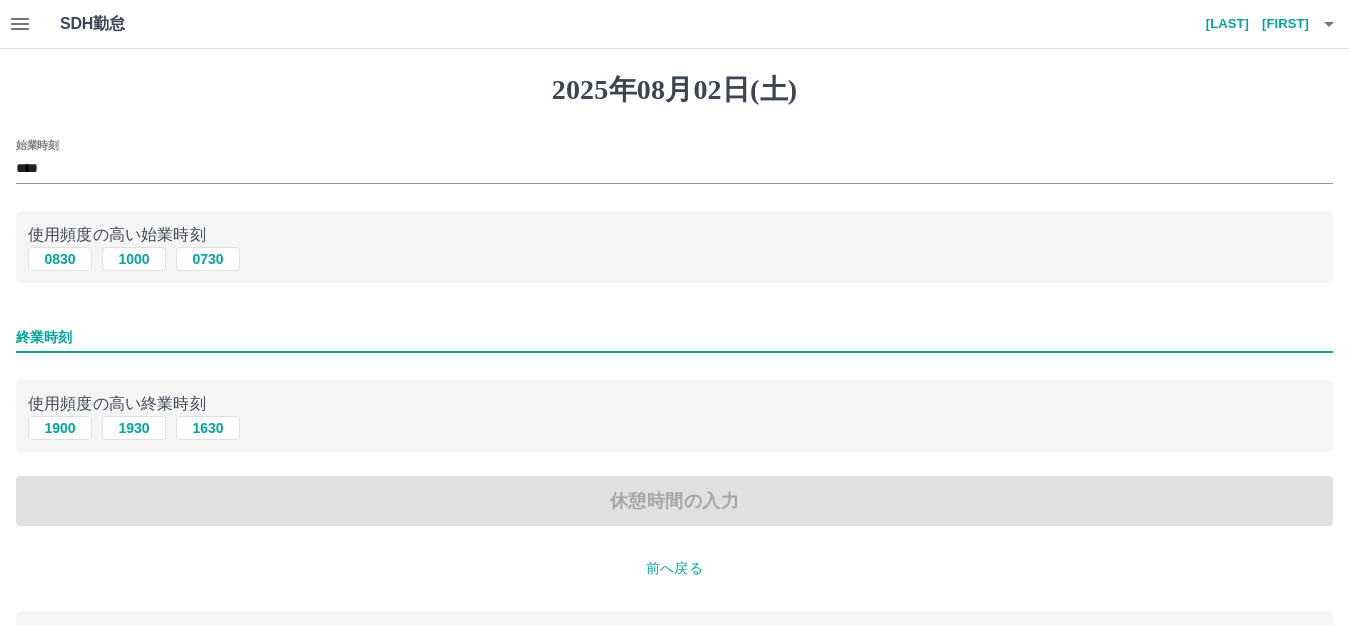 click on "終業時刻" at bounding box center (674, 337) 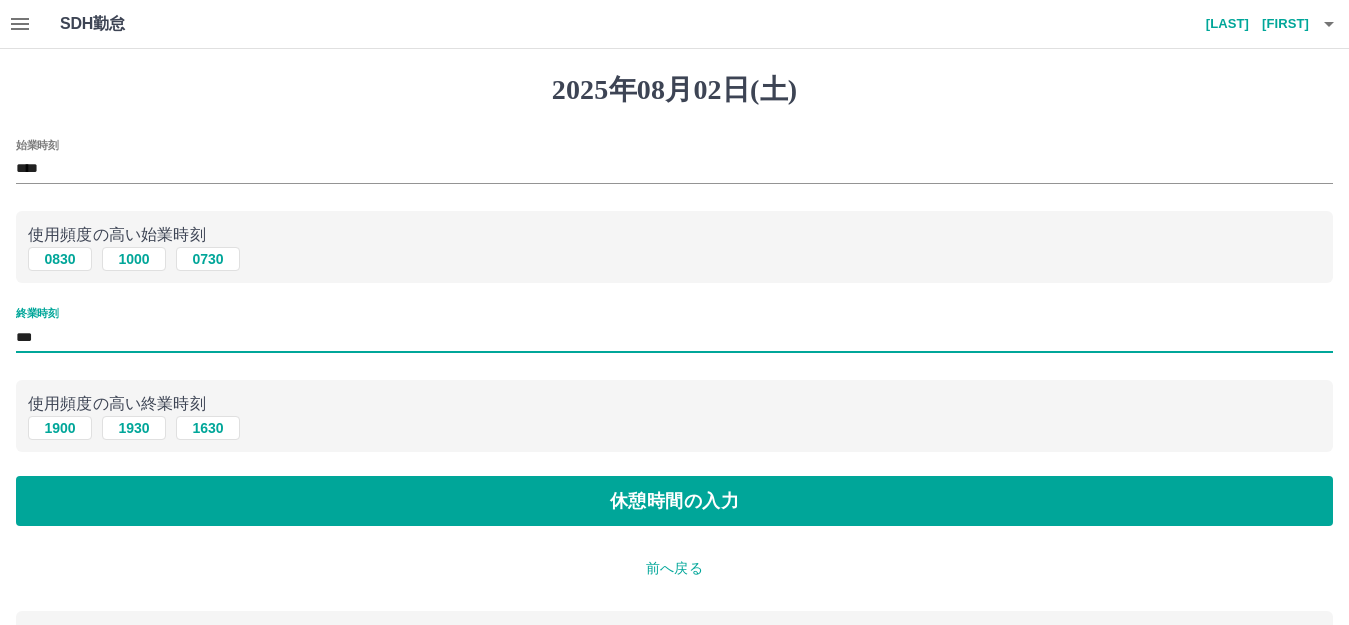 click on "***" at bounding box center [674, 337] 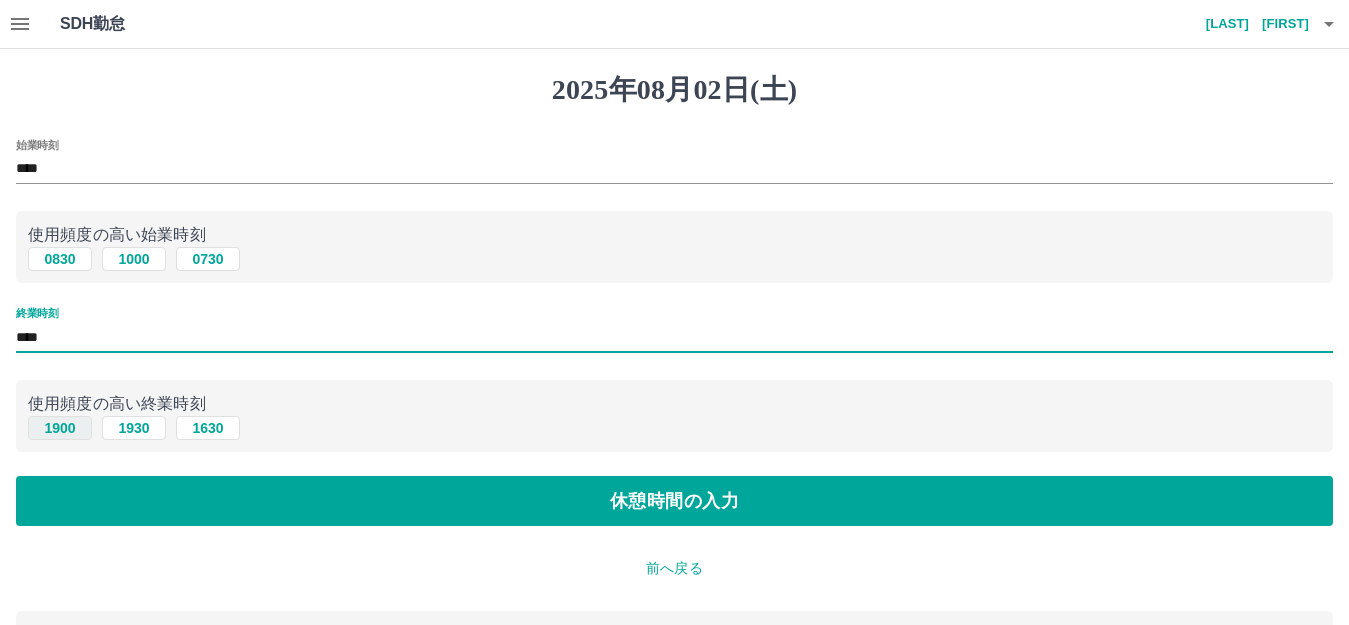 type on "****" 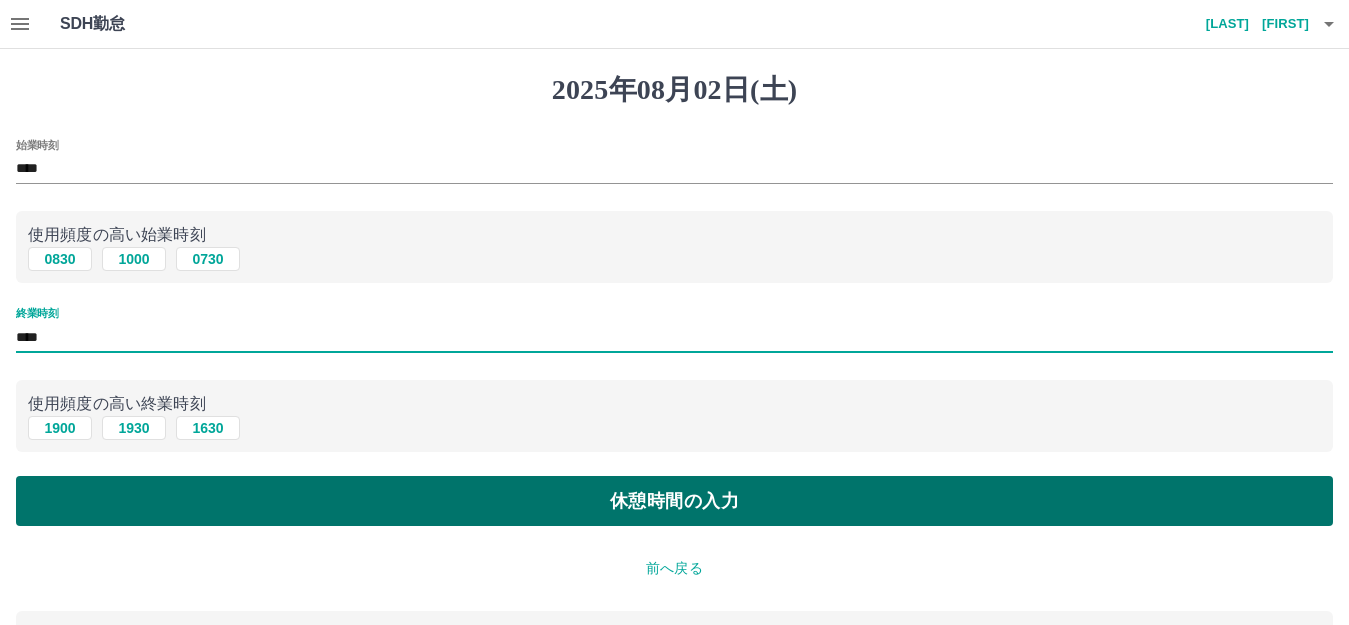click on "休憩時間の入力" at bounding box center [674, 501] 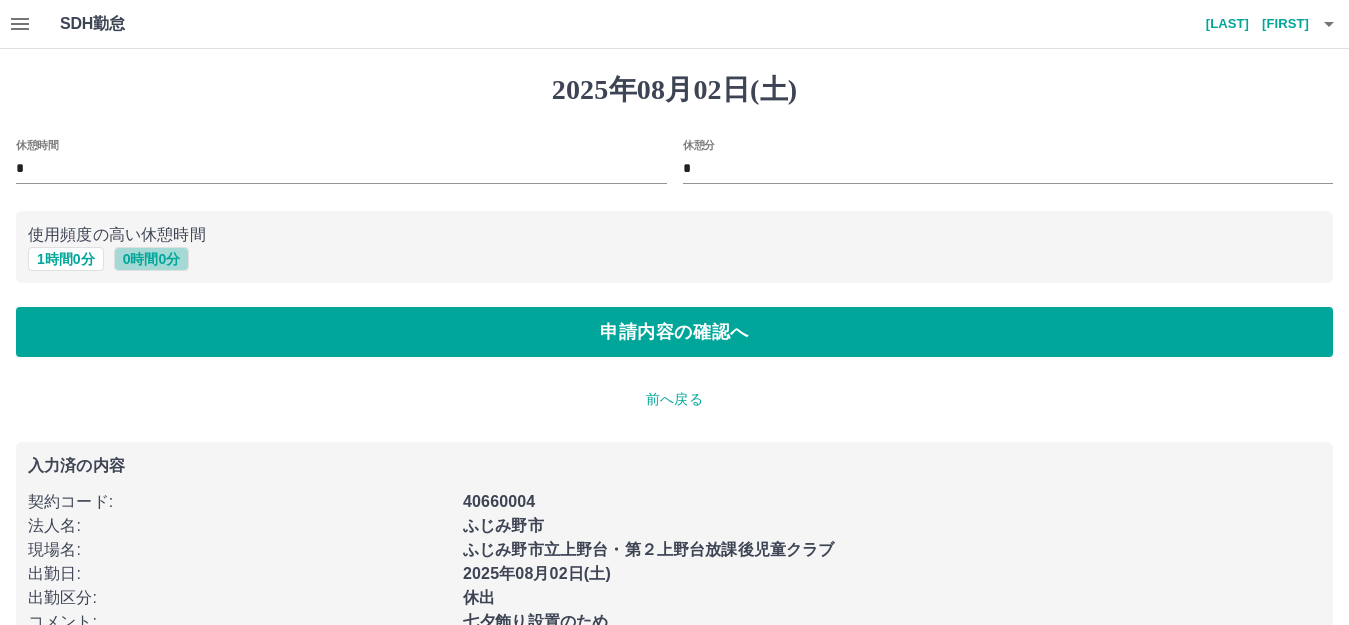 click on "0 時間 0 分" at bounding box center (152, 259) 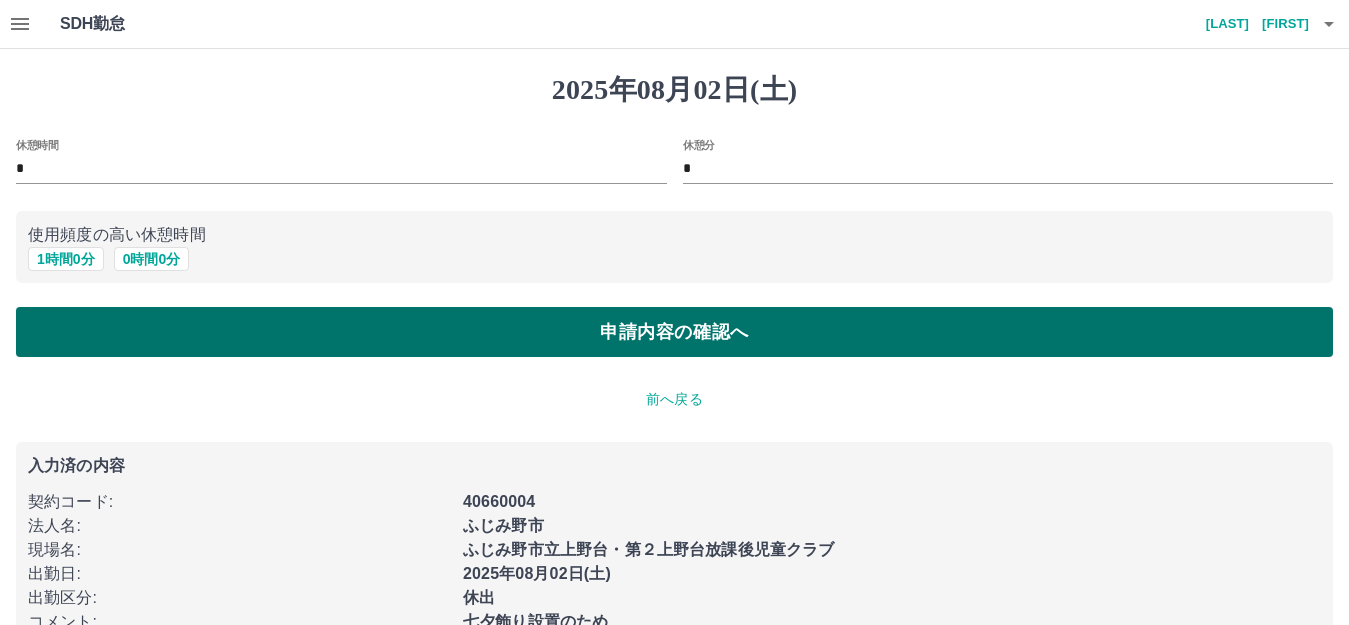 click on "申請内容の確認へ" at bounding box center [674, 332] 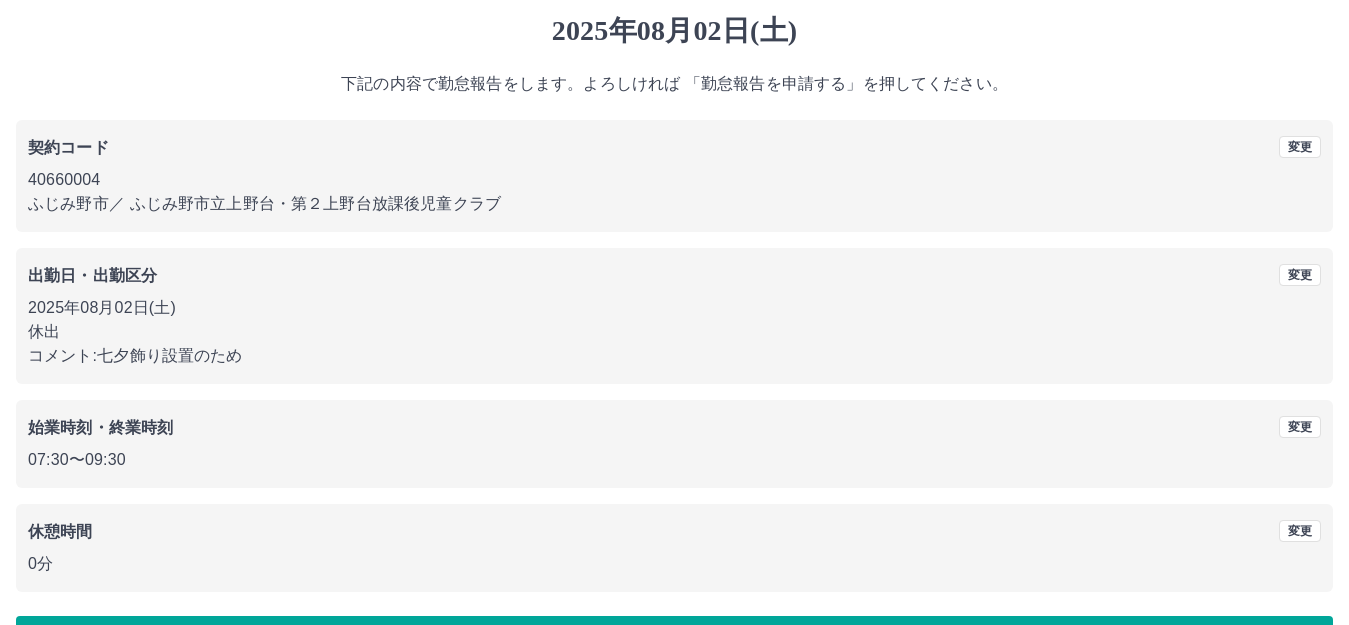 scroll, scrollTop: 124, scrollLeft: 0, axis: vertical 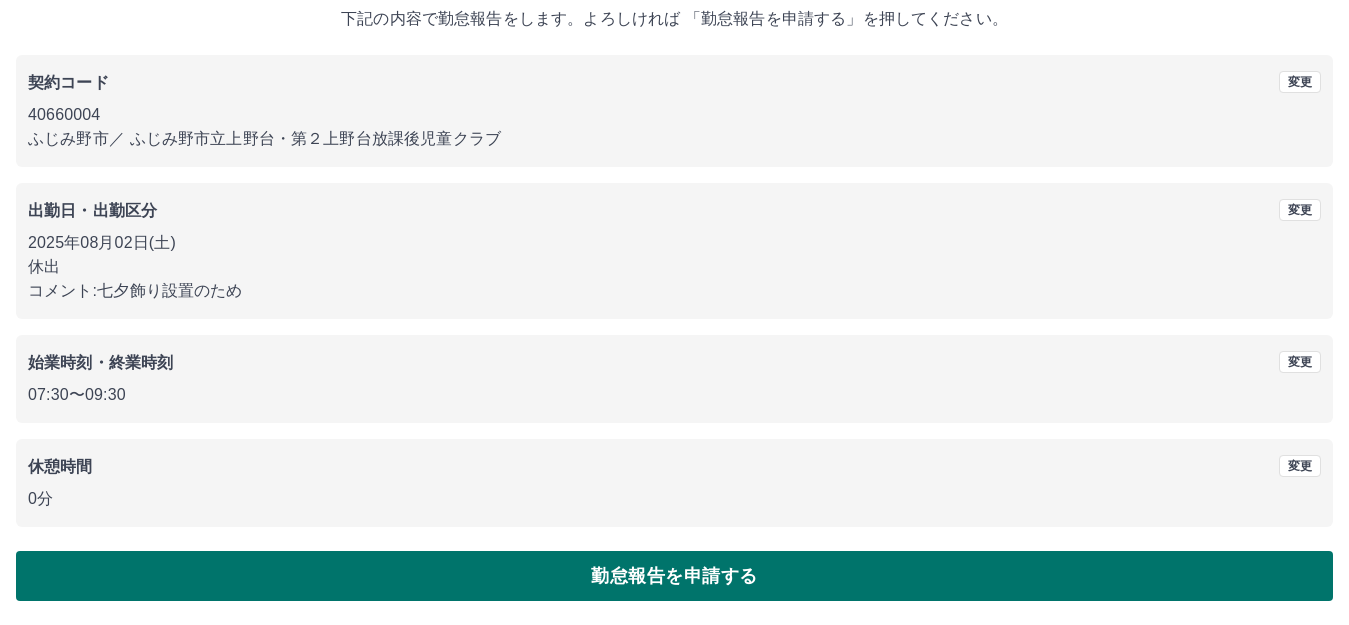 click on "勤怠報告を申請する" at bounding box center [674, 576] 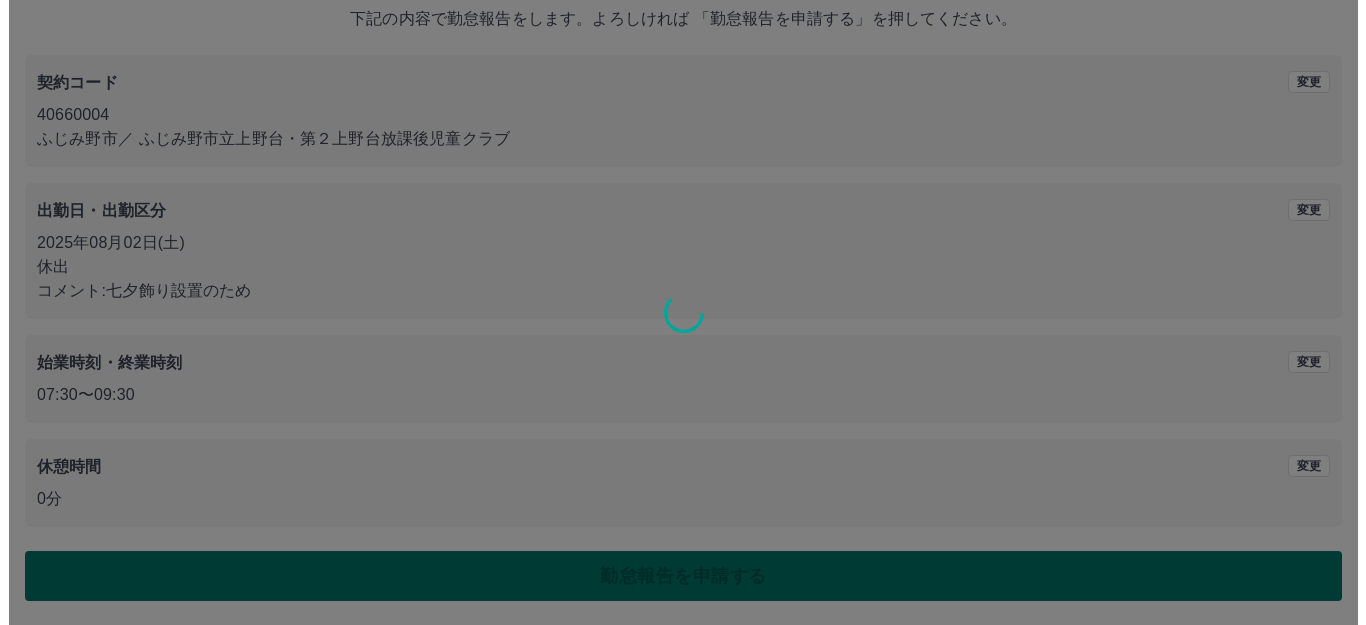 scroll, scrollTop: 0, scrollLeft: 0, axis: both 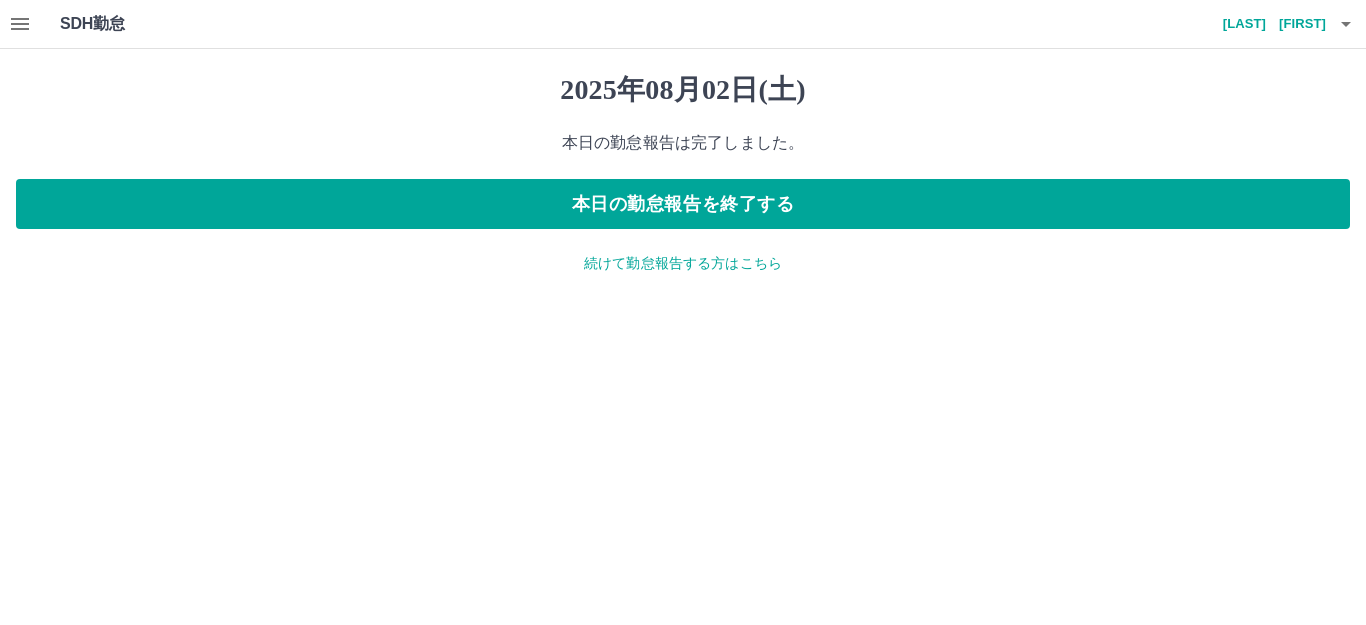 click on "続けて勤怠報告する方はこちら" at bounding box center [683, 263] 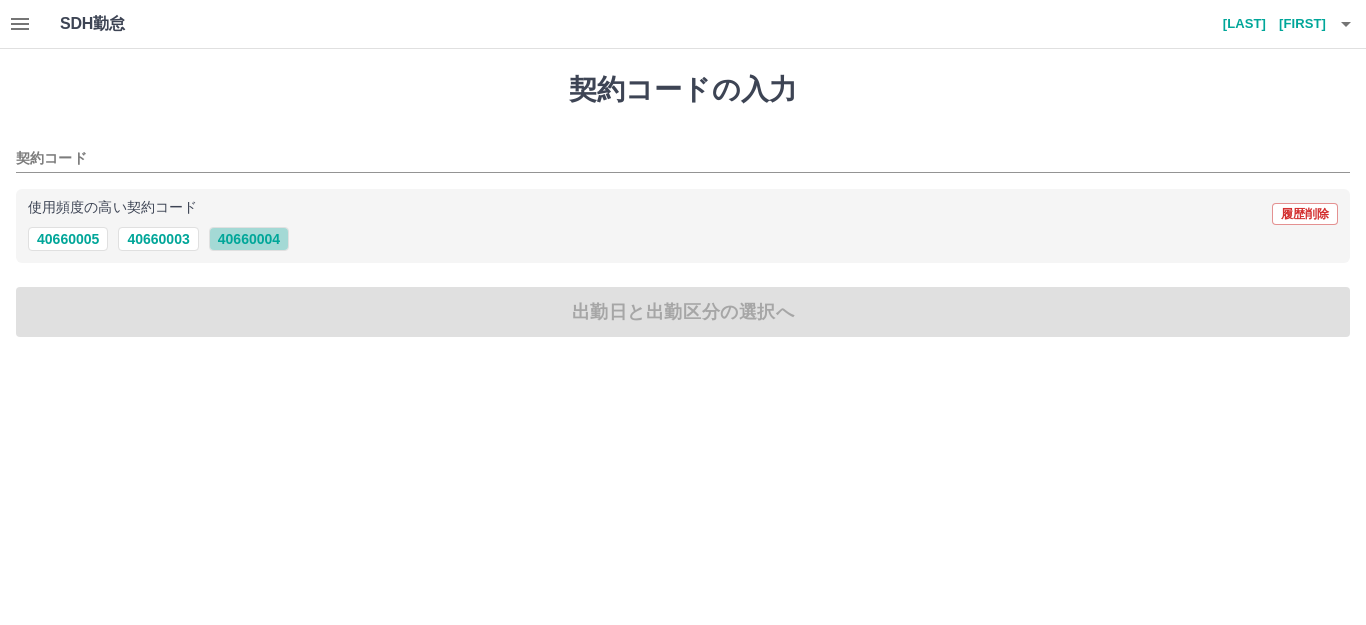 click on "40660004" at bounding box center [249, 239] 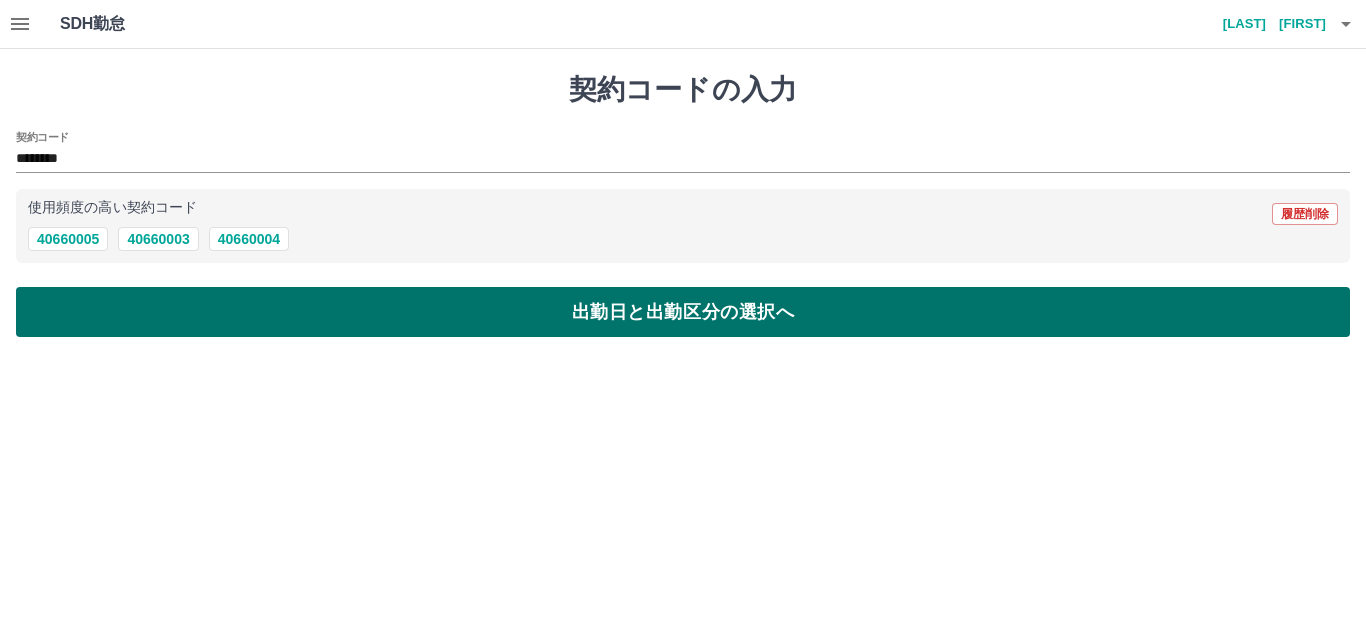 click on "出勤日と出勤区分の選択へ" at bounding box center (683, 312) 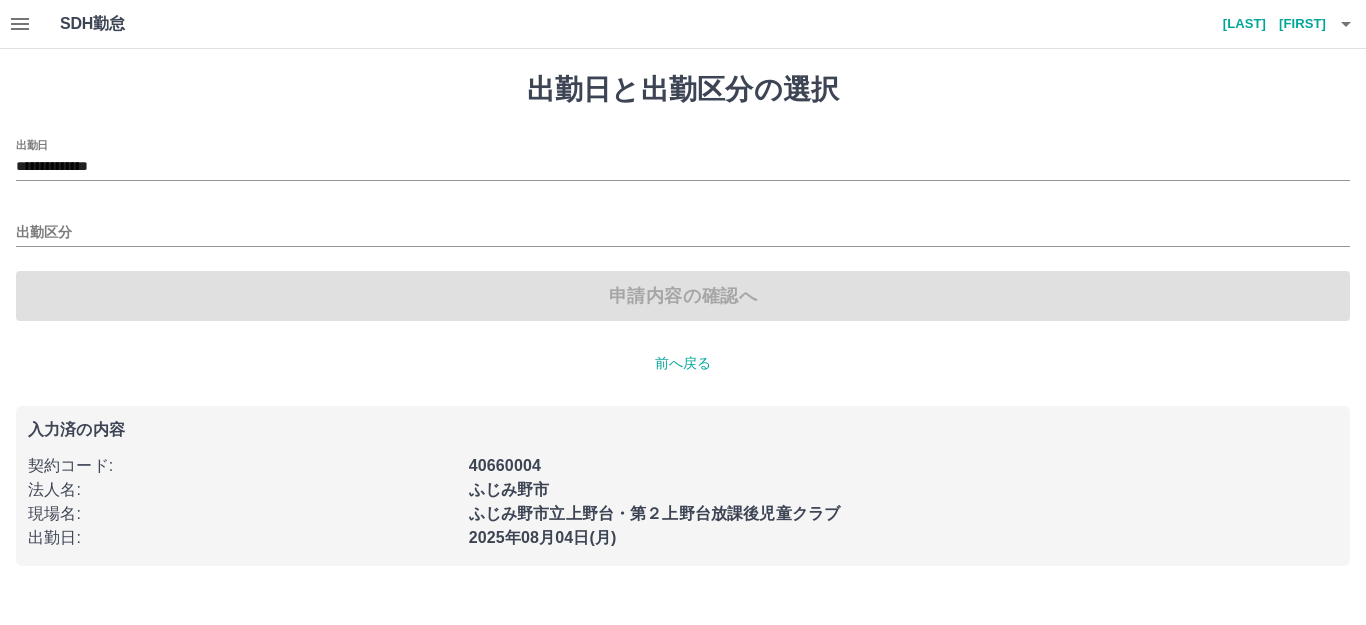 click on "**********" at bounding box center [683, 160] 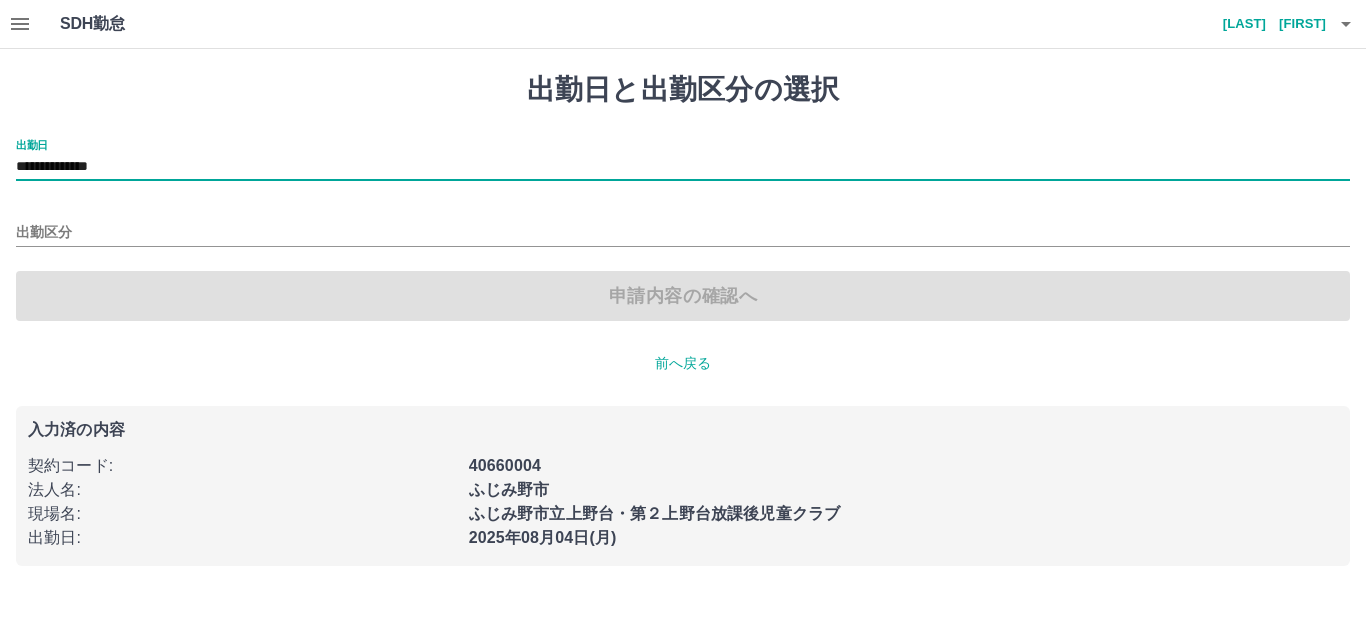 click on "**********" at bounding box center (683, 167) 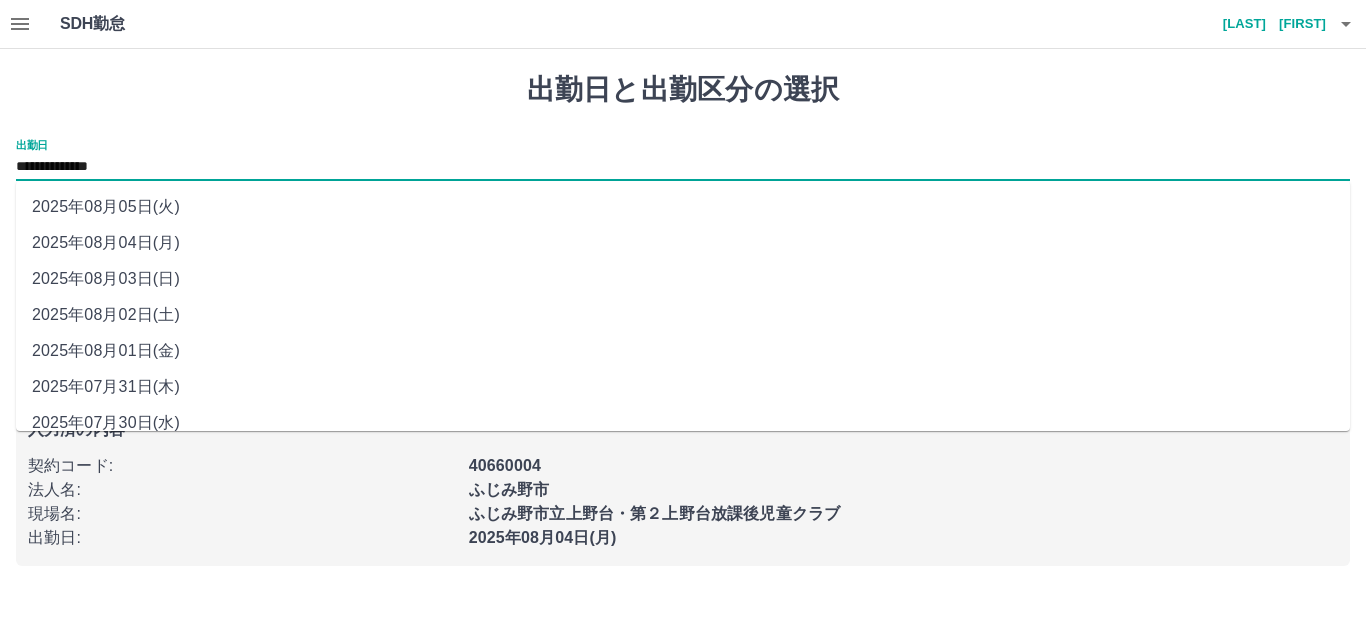 click on "2025年08月03日(日)" at bounding box center [683, 279] 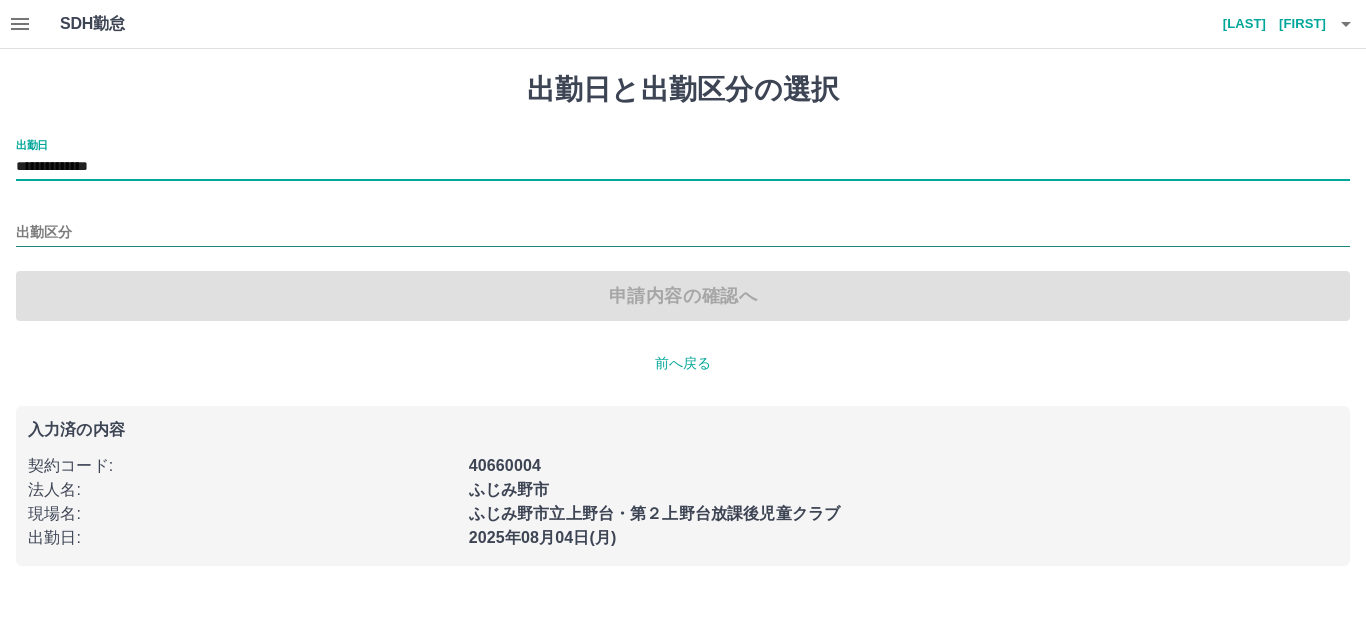 click on "出勤区分" at bounding box center [683, 233] 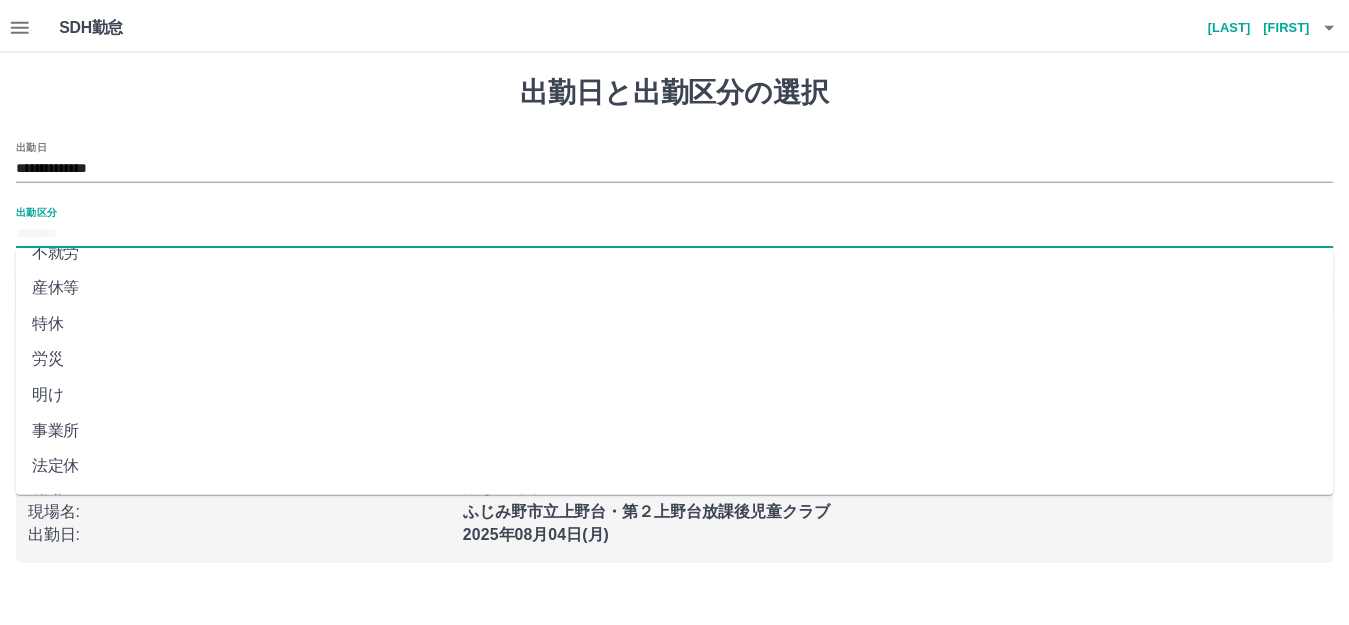 scroll, scrollTop: 414, scrollLeft: 0, axis: vertical 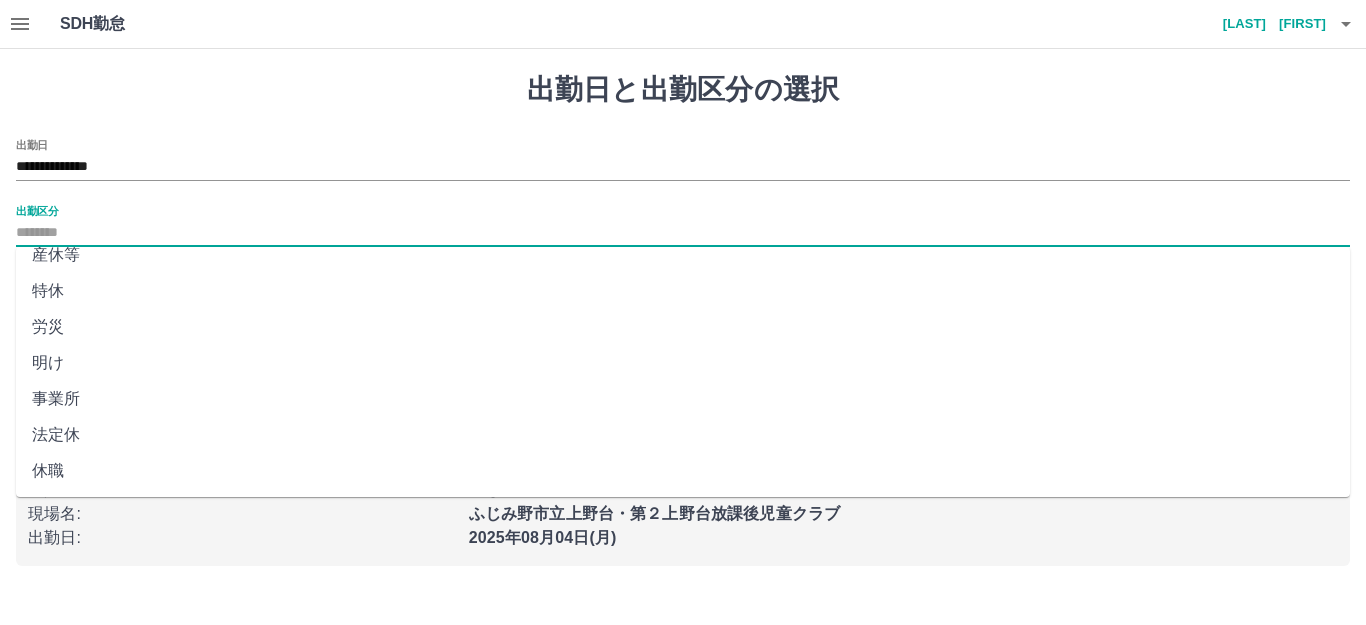 click on "法定休" at bounding box center (683, 435) 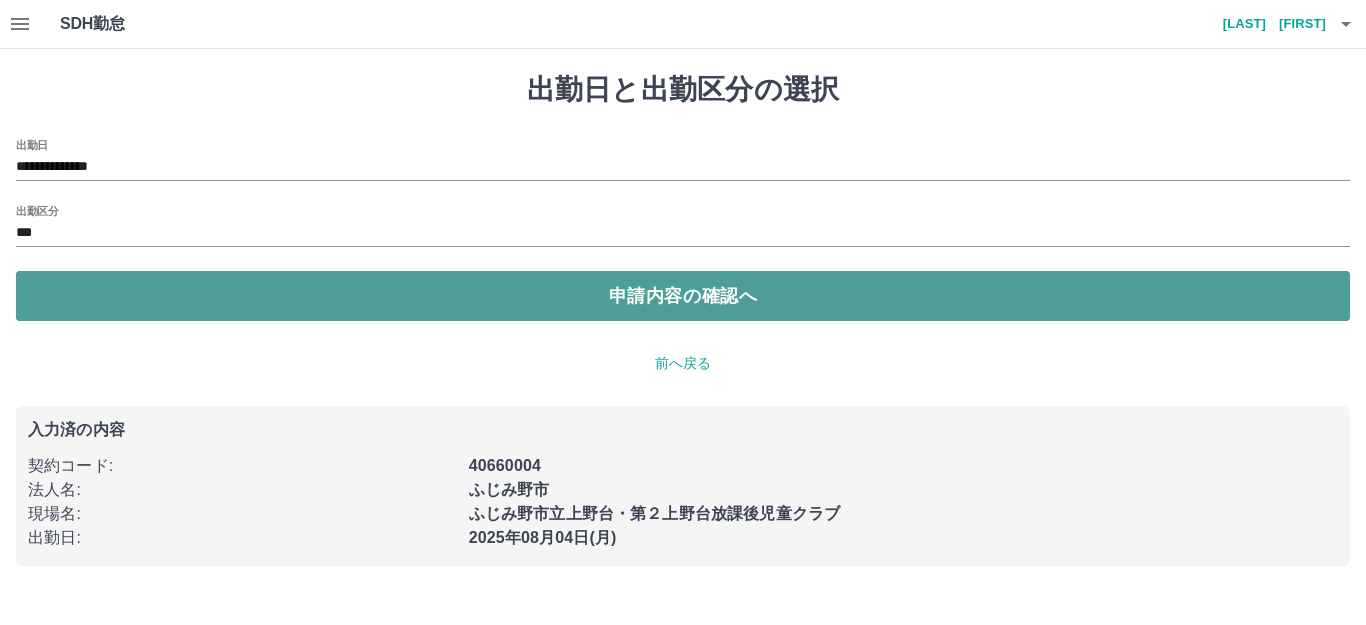 click on "申請内容の確認へ" at bounding box center (683, 296) 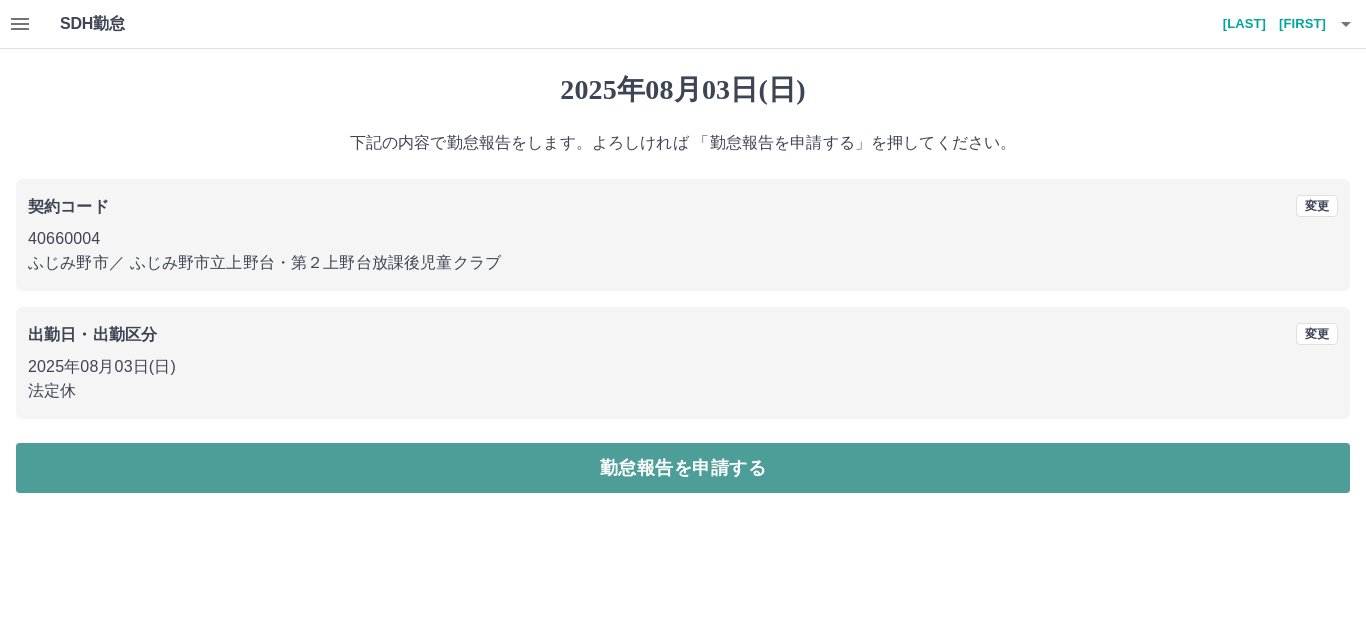 click on "勤怠報告を申請する" at bounding box center [683, 468] 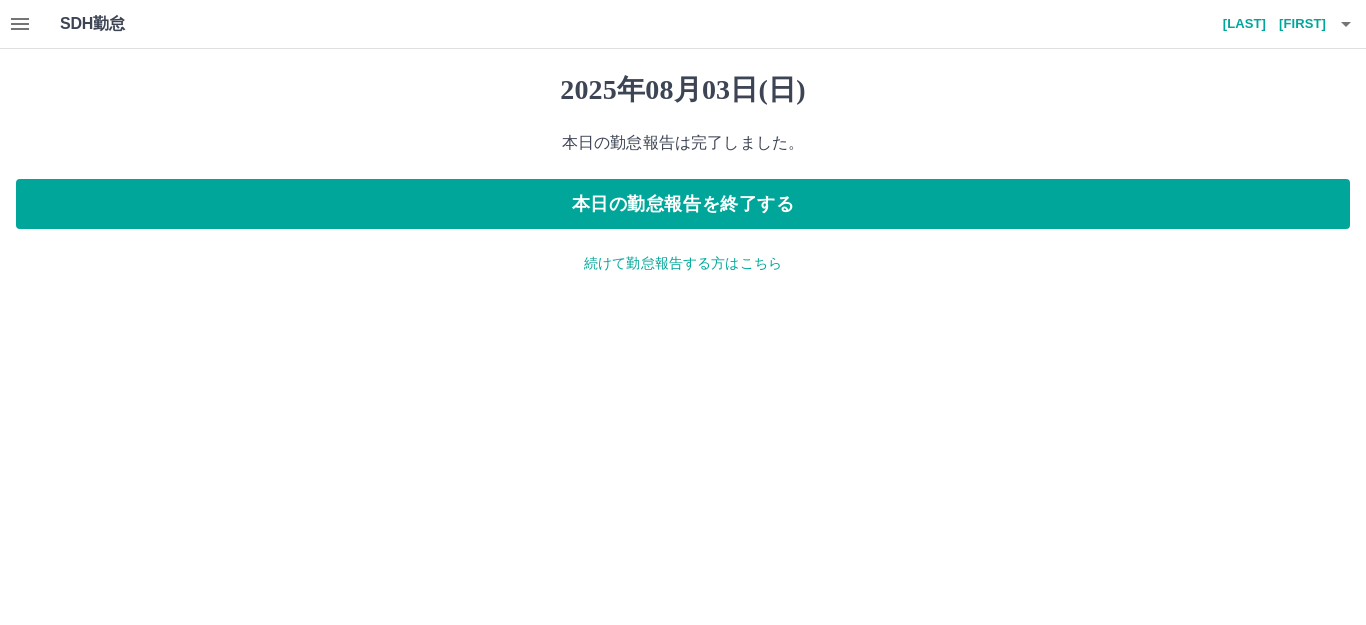 click 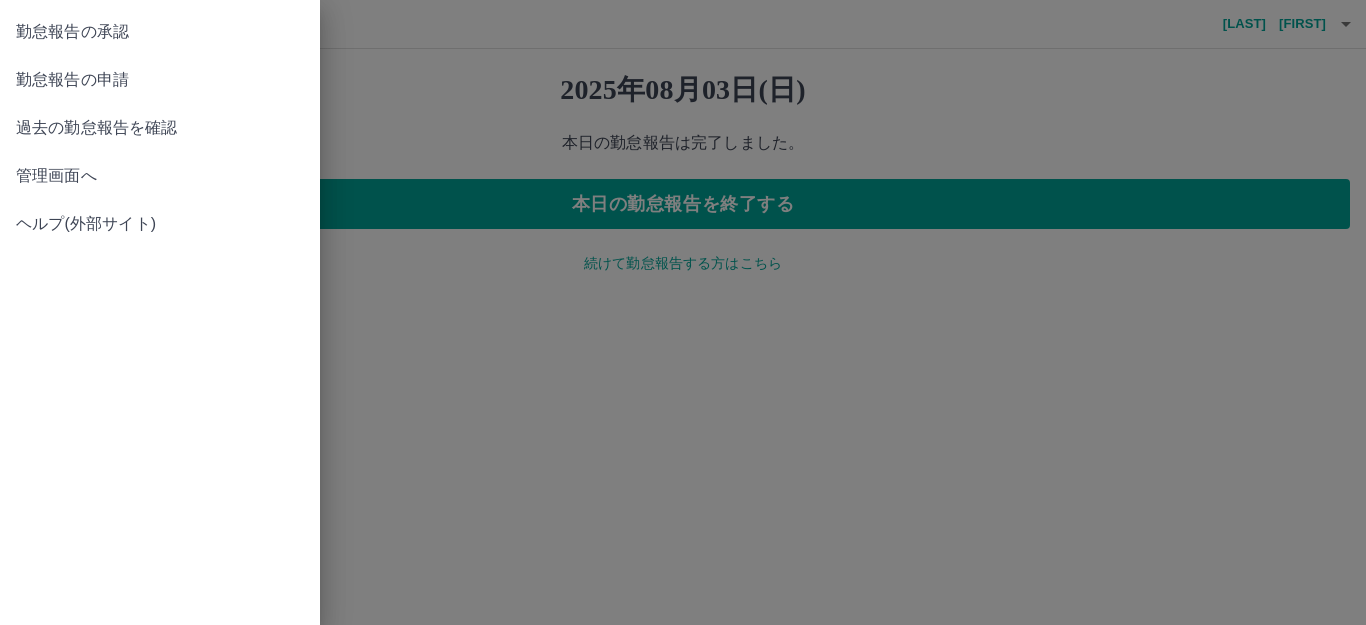click on "勤怠報告の承認" at bounding box center [160, 32] 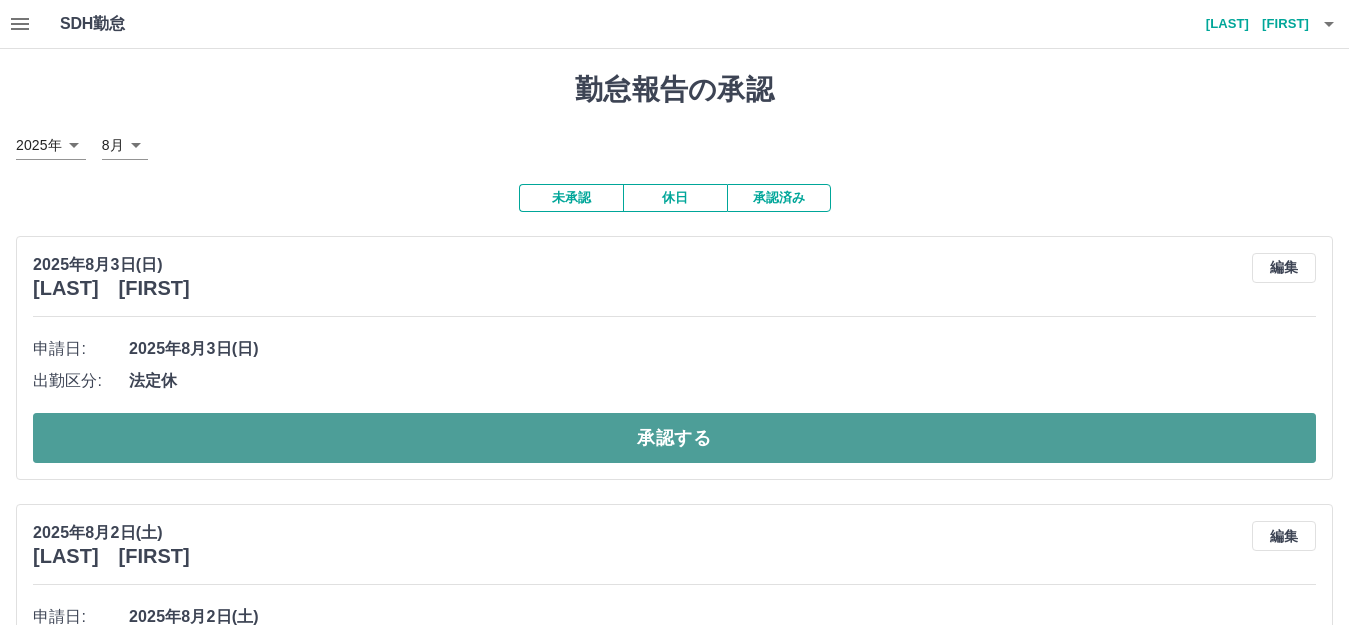 click on "承認する" at bounding box center (674, 438) 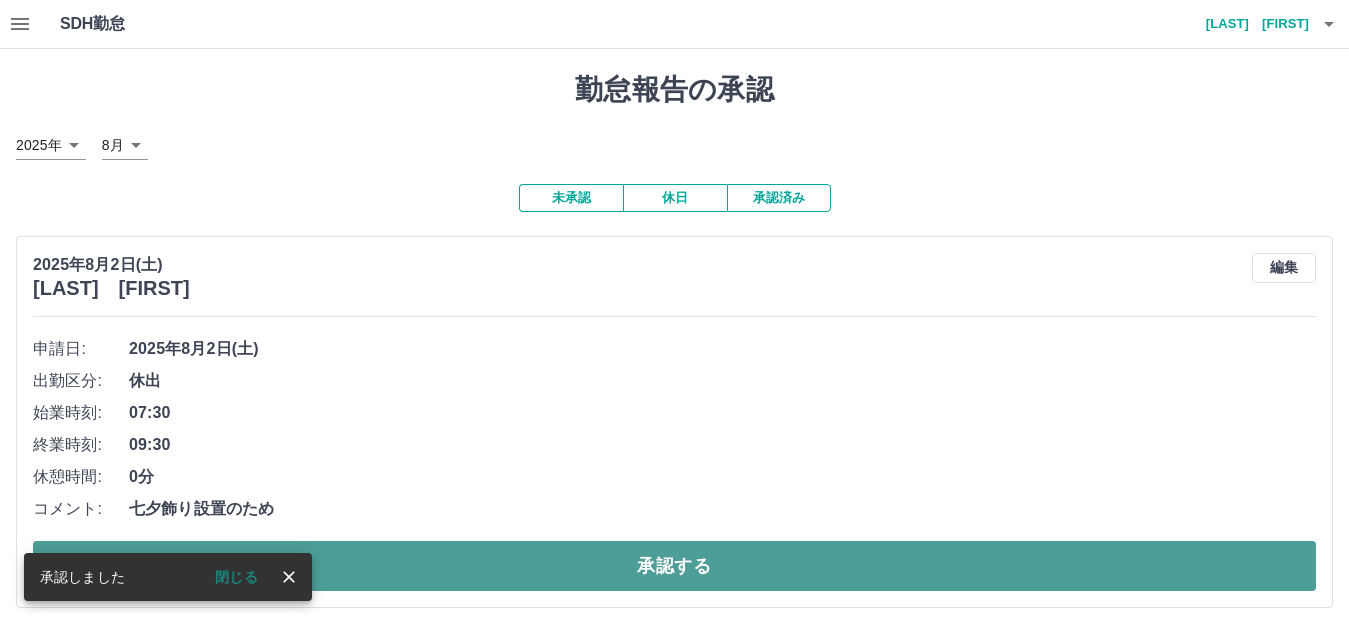 click on "承認する" at bounding box center (674, 566) 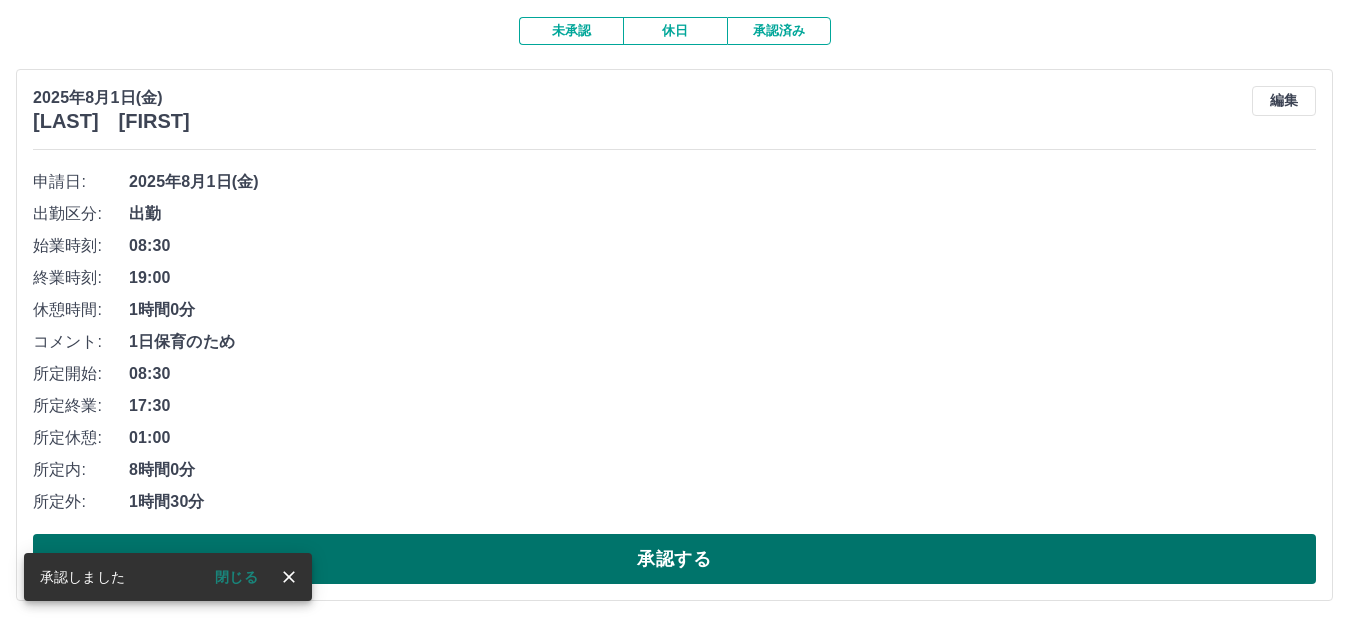 scroll, scrollTop: 169, scrollLeft: 0, axis: vertical 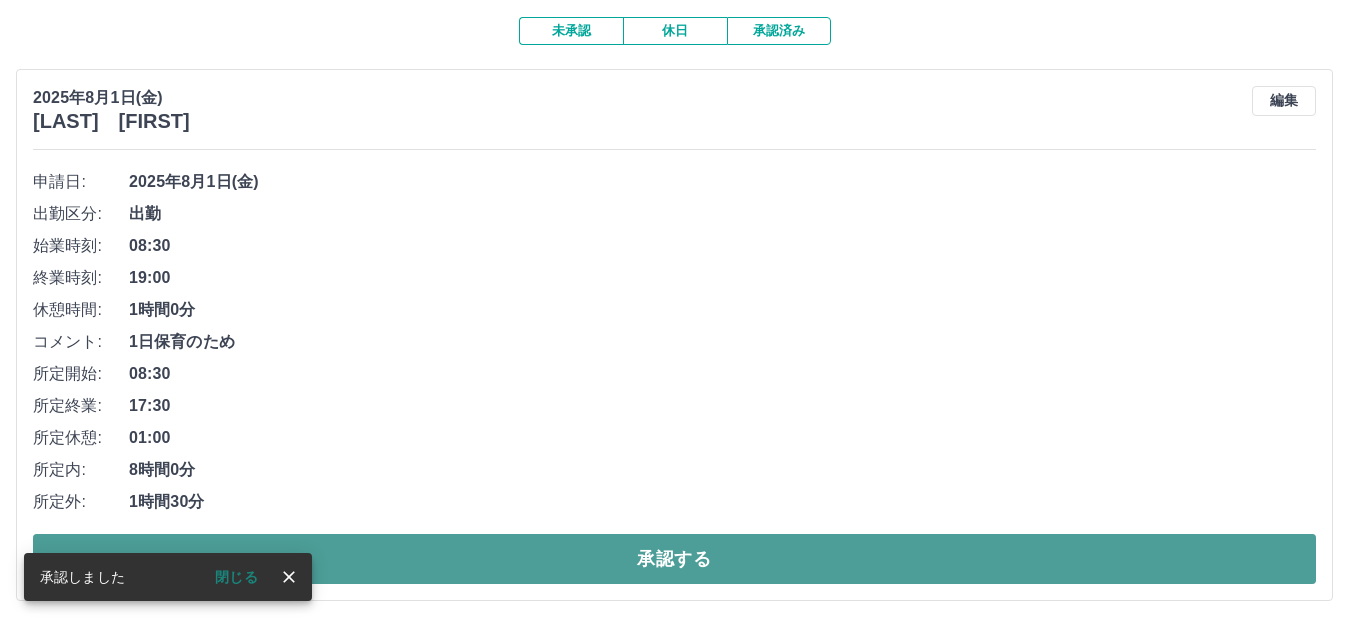 click on "承認する" at bounding box center (674, 559) 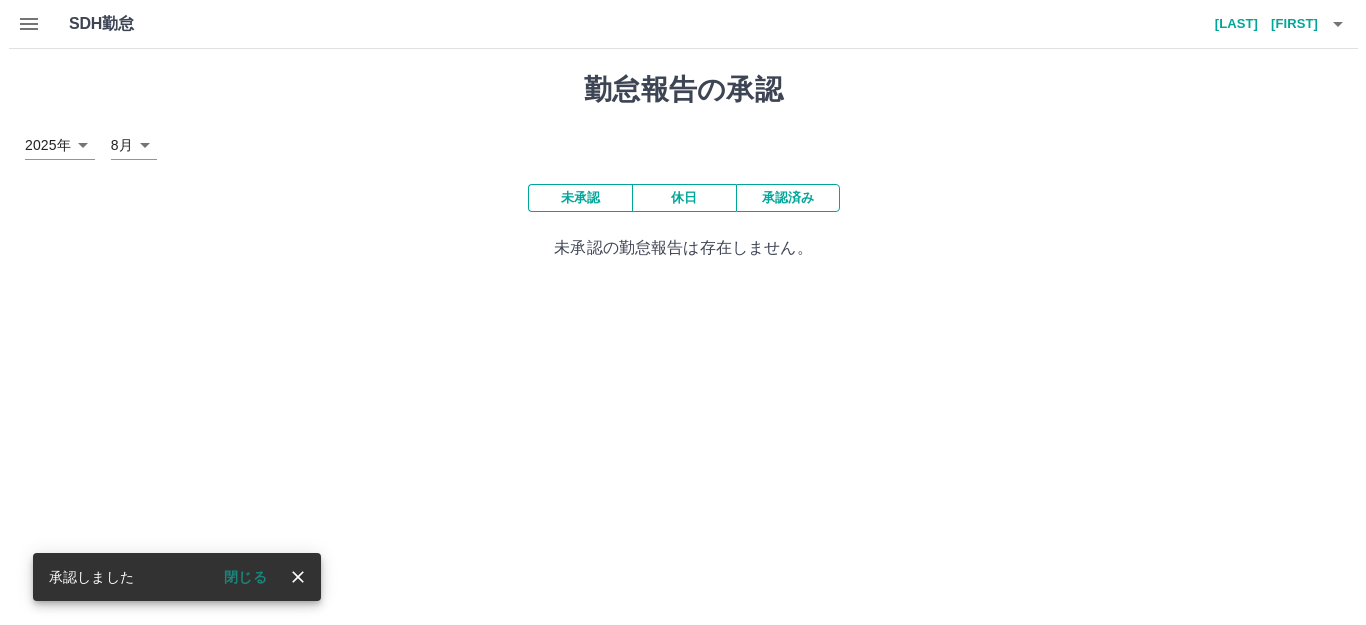 scroll, scrollTop: 0, scrollLeft: 0, axis: both 